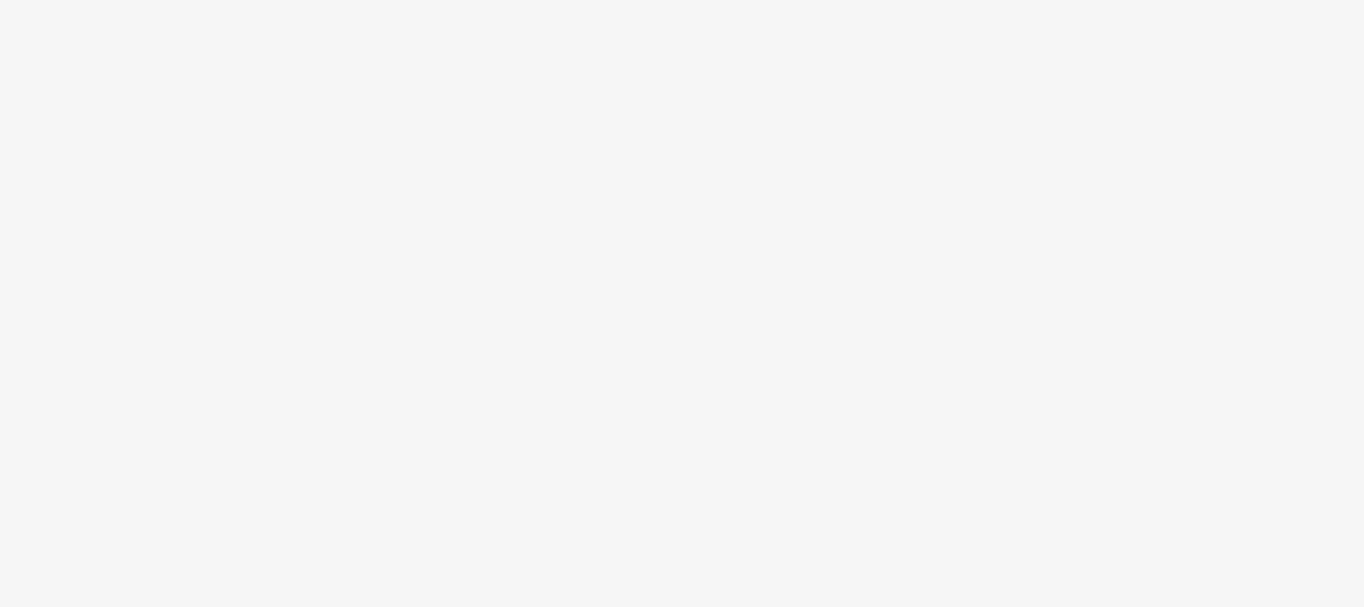 scroll, scrollTop: 0, scrollLeft: 0, axis: both 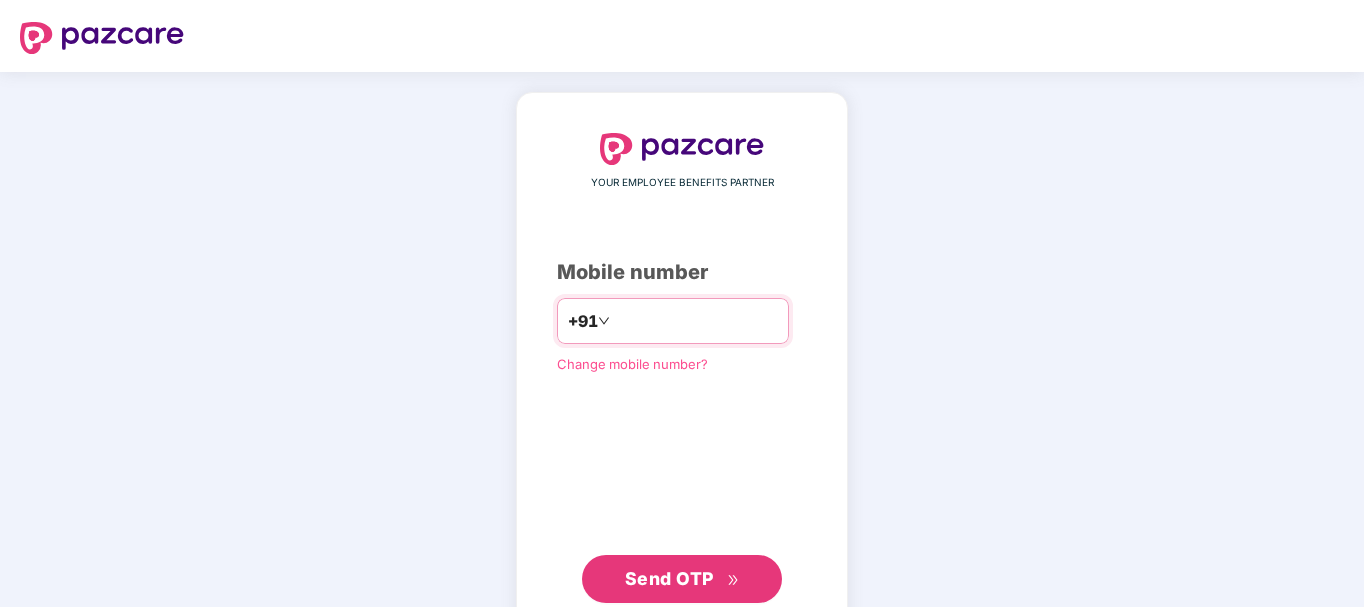 type on "**********" 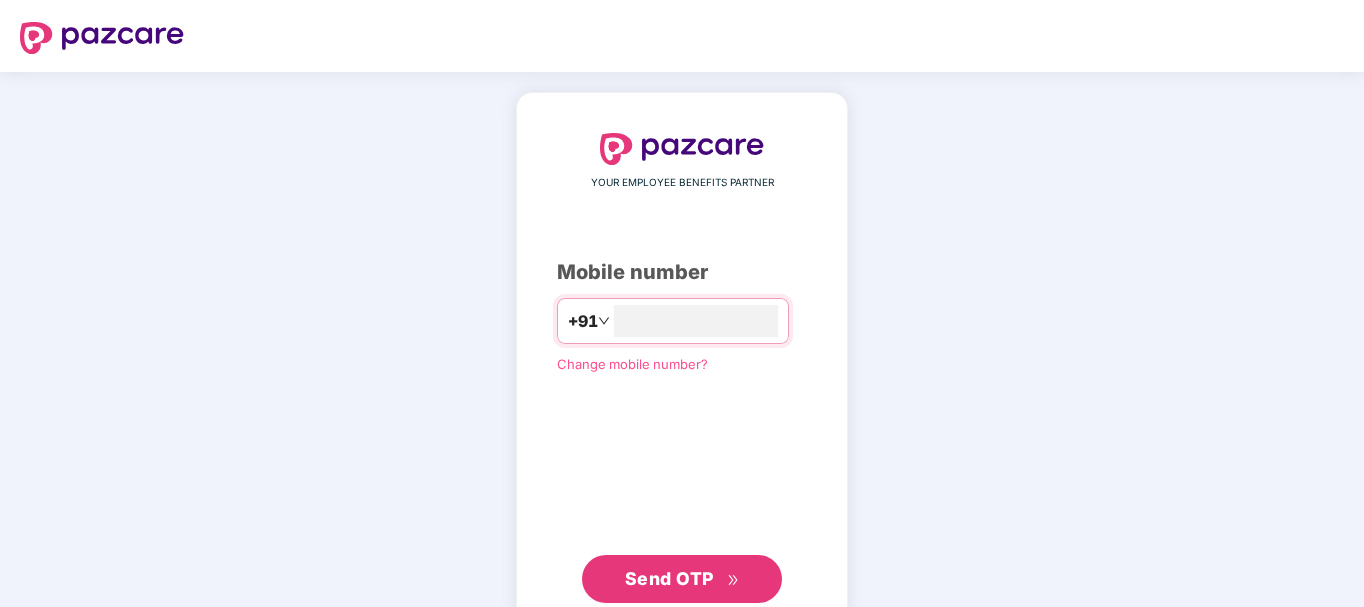 click on "Send OTP" at bounding box center (669, 578) 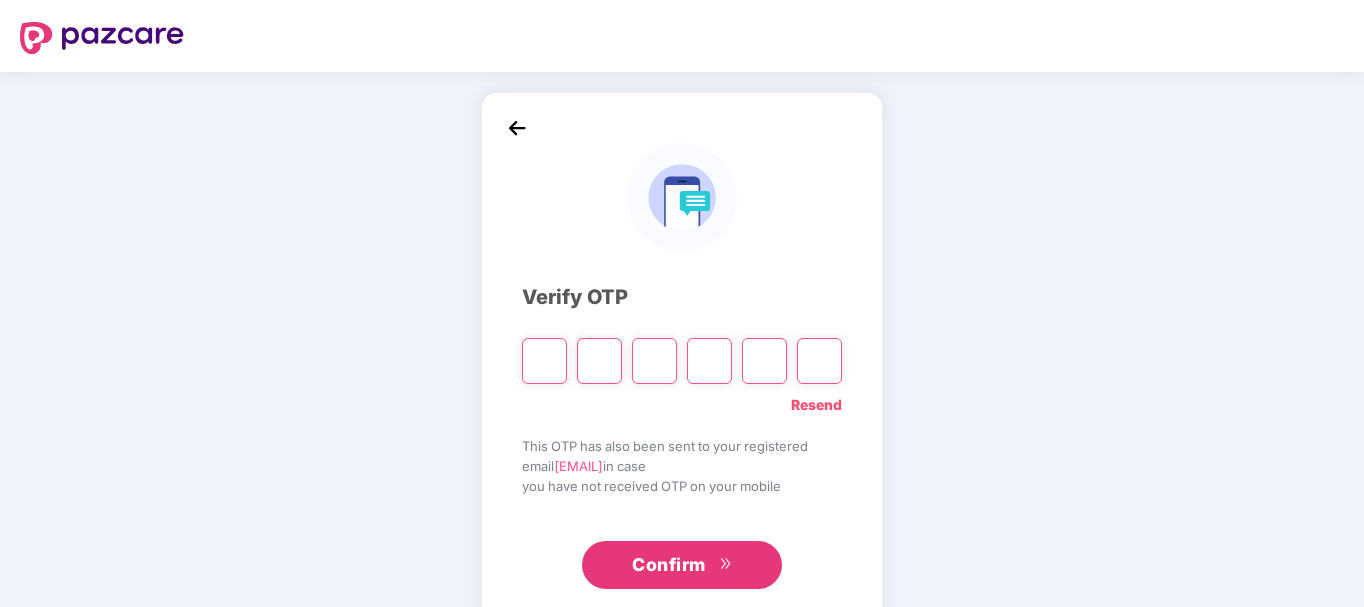 type on "*" 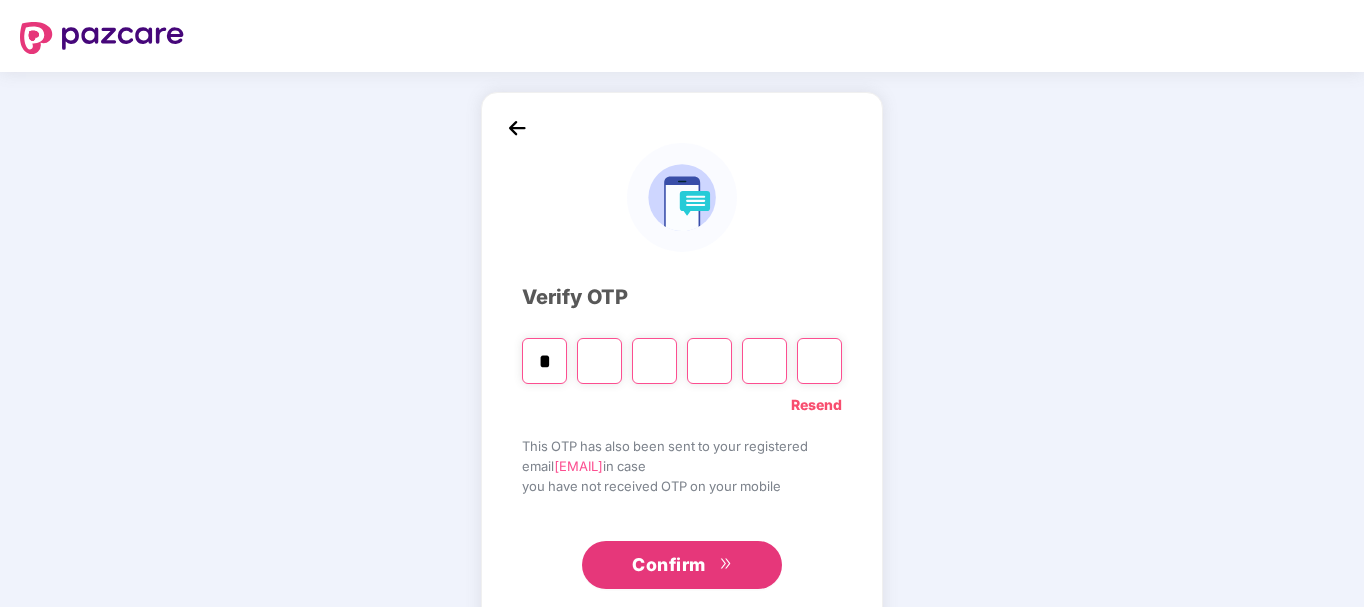 type on "*" 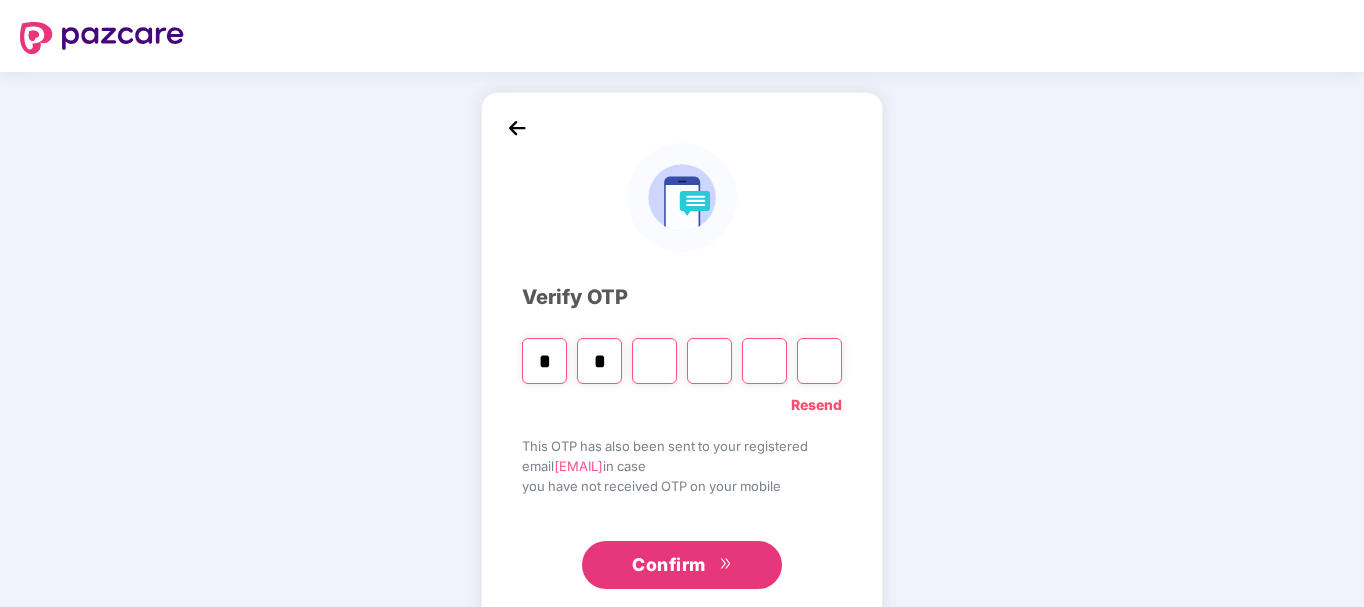 type on "*" 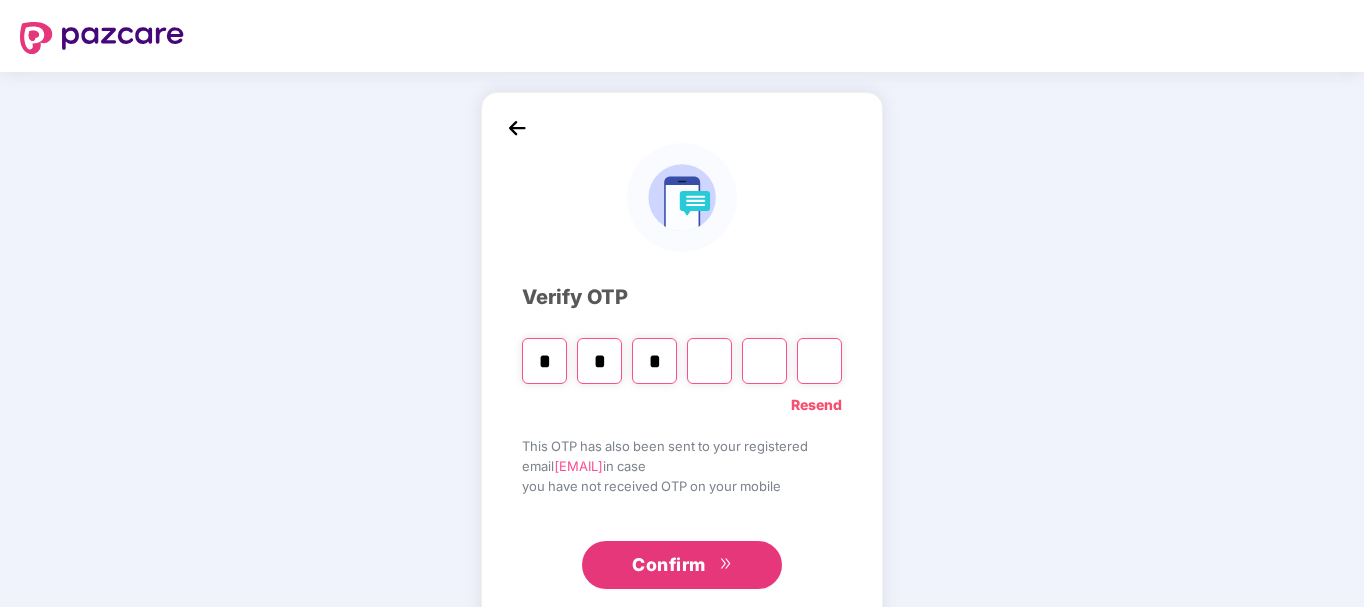 type on "*" 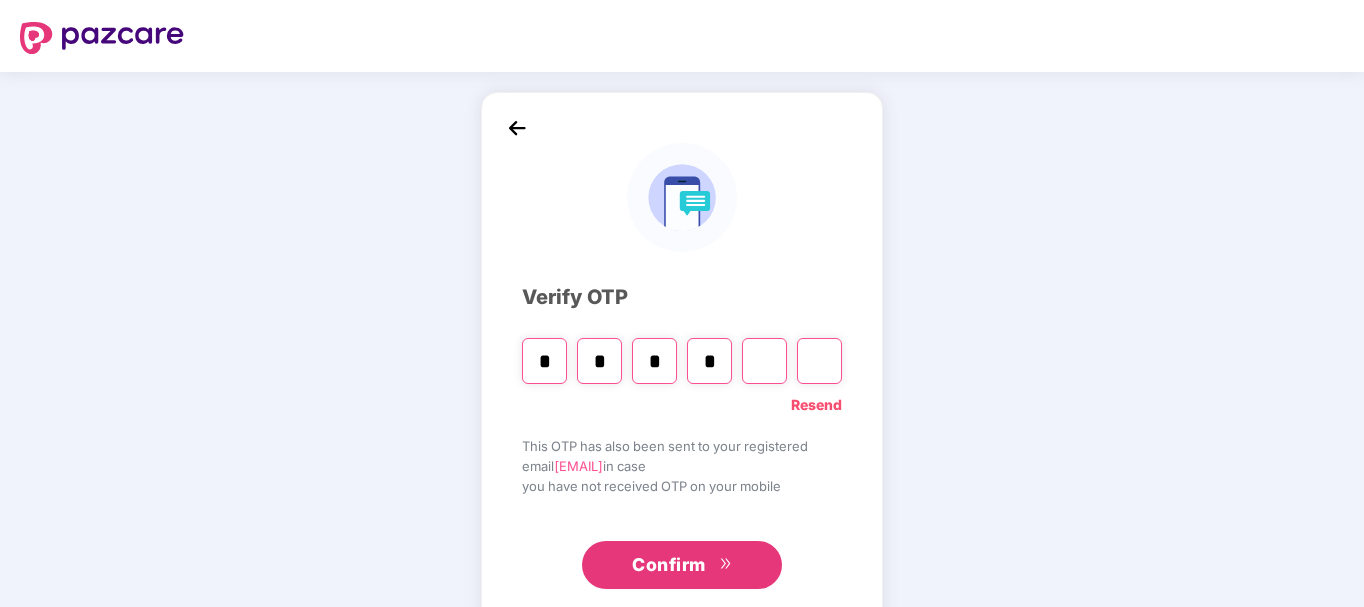 type on "*" 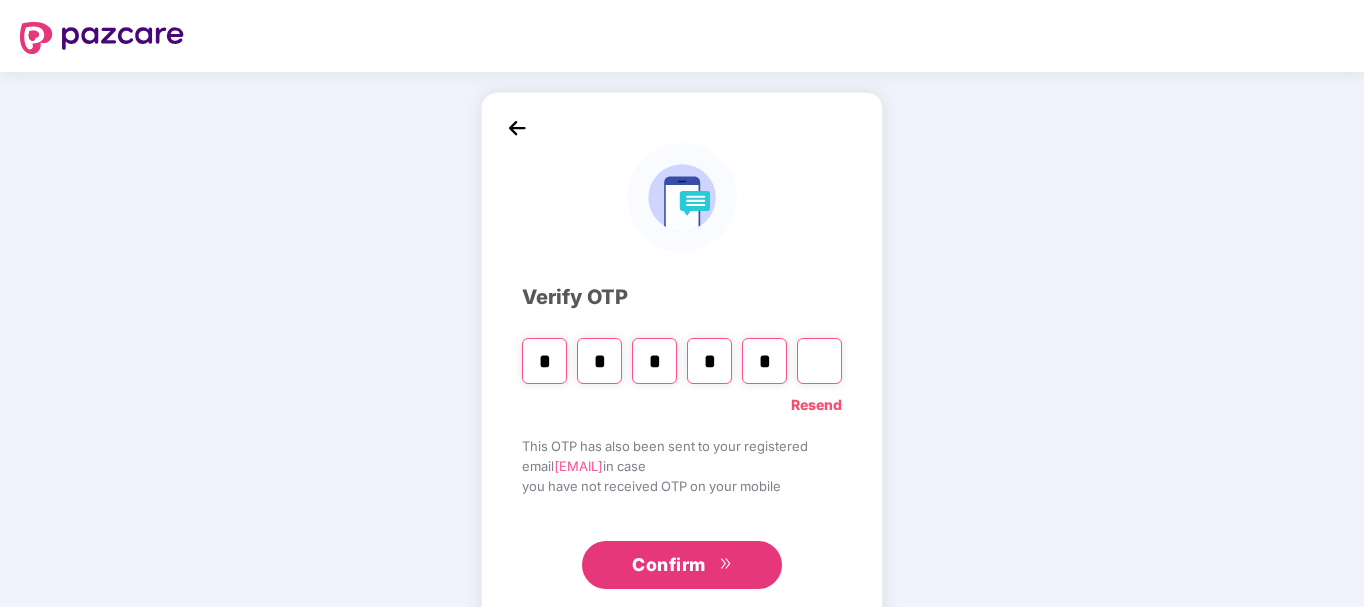 type on "*" 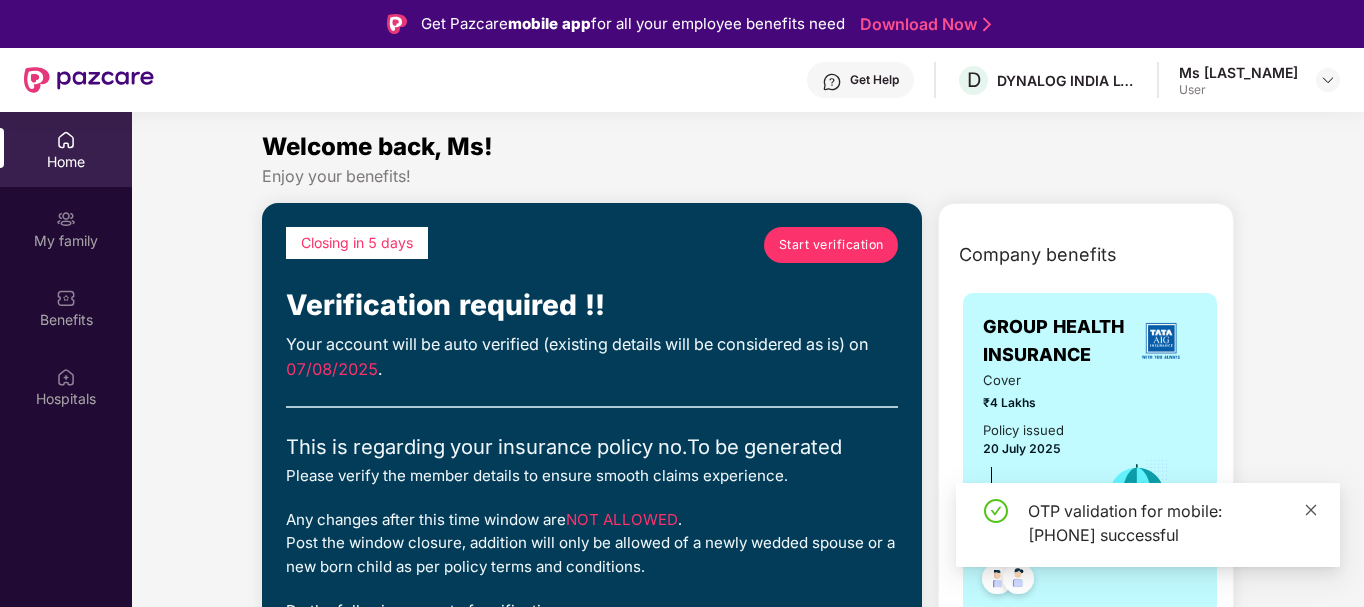 click 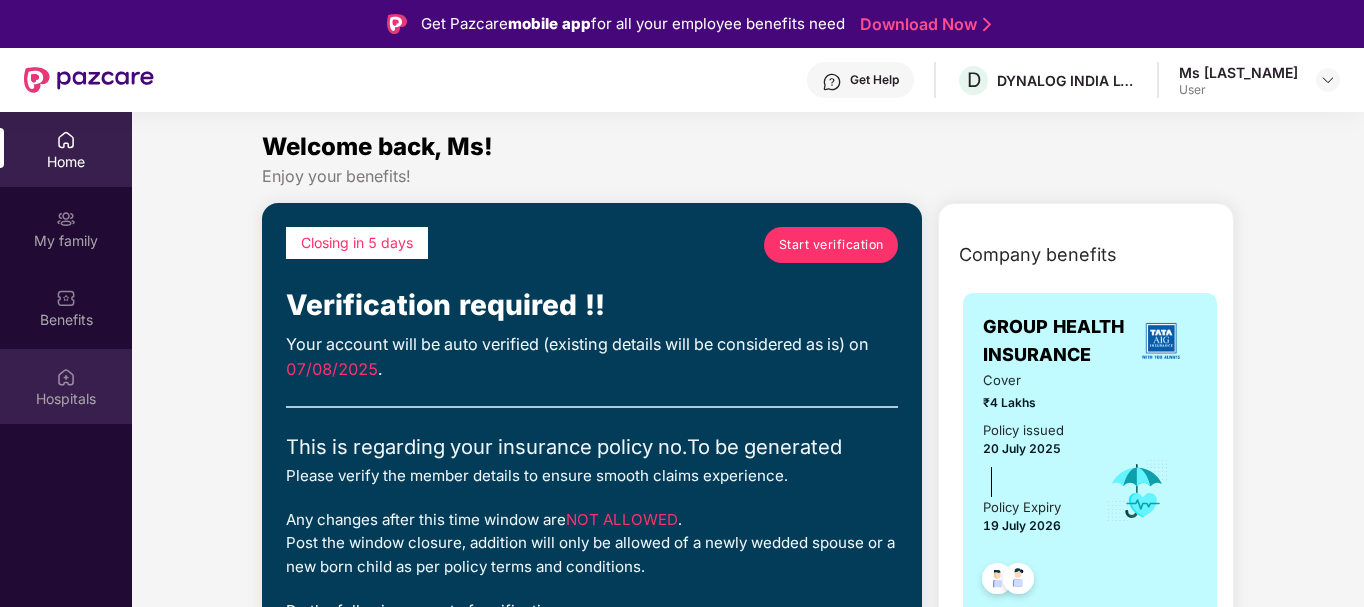 click on "Hospitals" at bounding box center [66, 399] 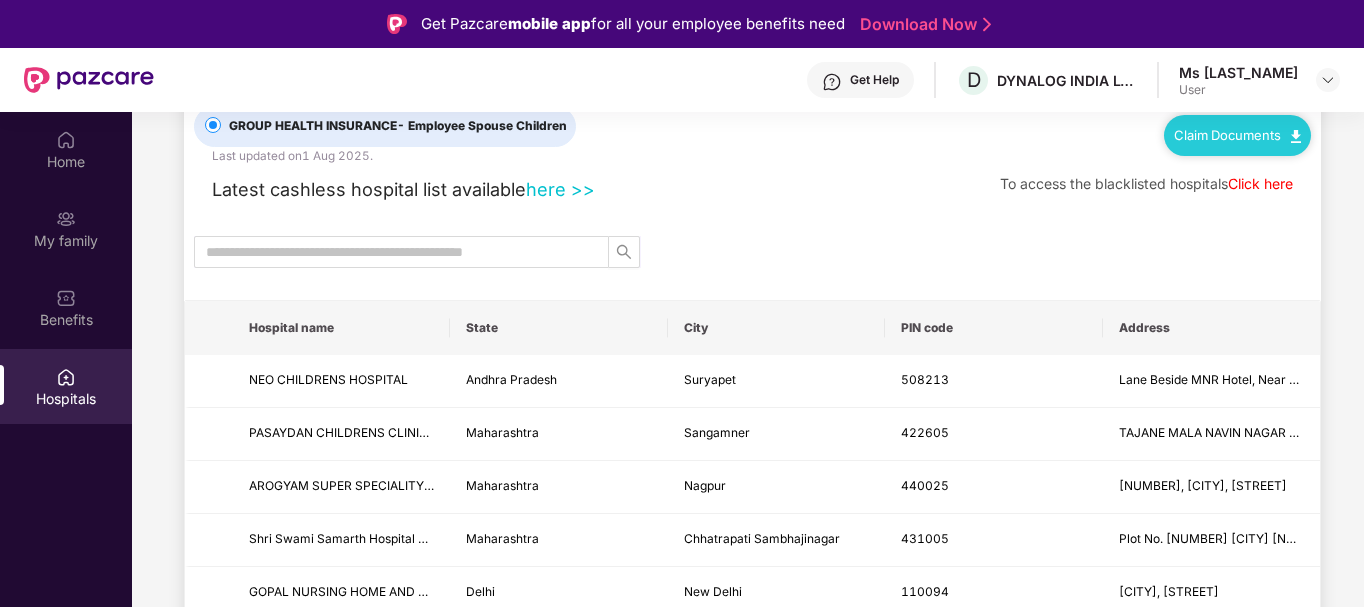 scroll, scrollTop: 100, scrollLeft: 0, axis: vertical 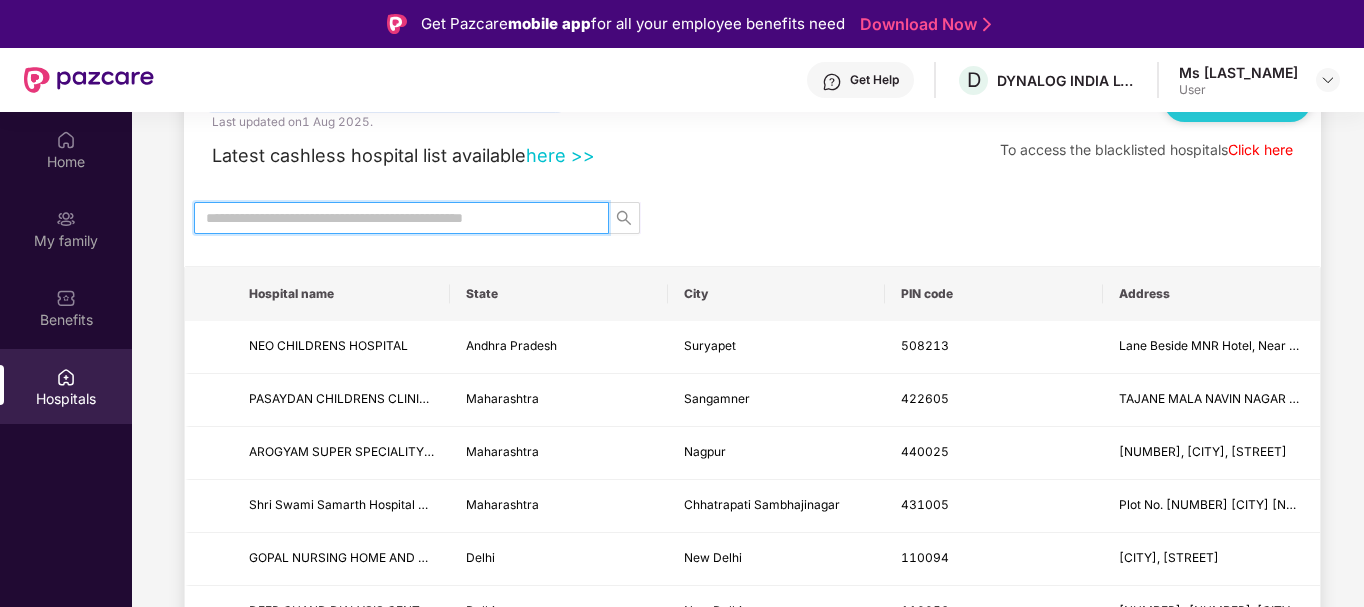 click at bounding box center [393, 218] 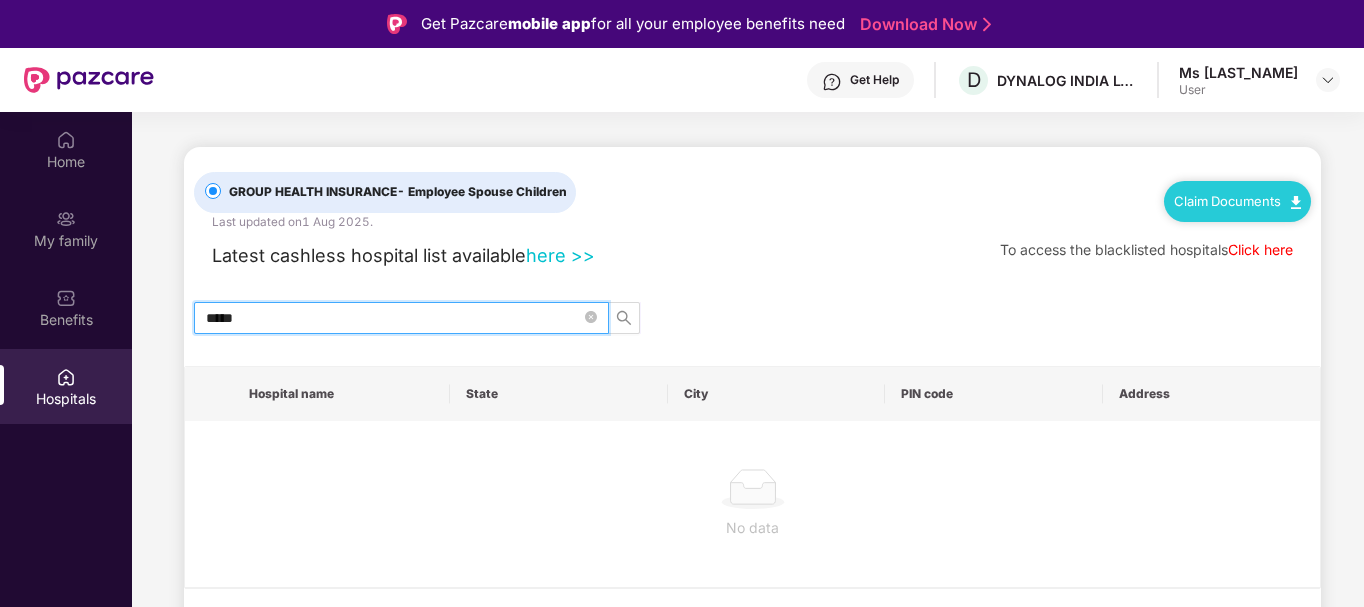 scroll, scrollTop: 0, scrollLeft: 0, axis: both 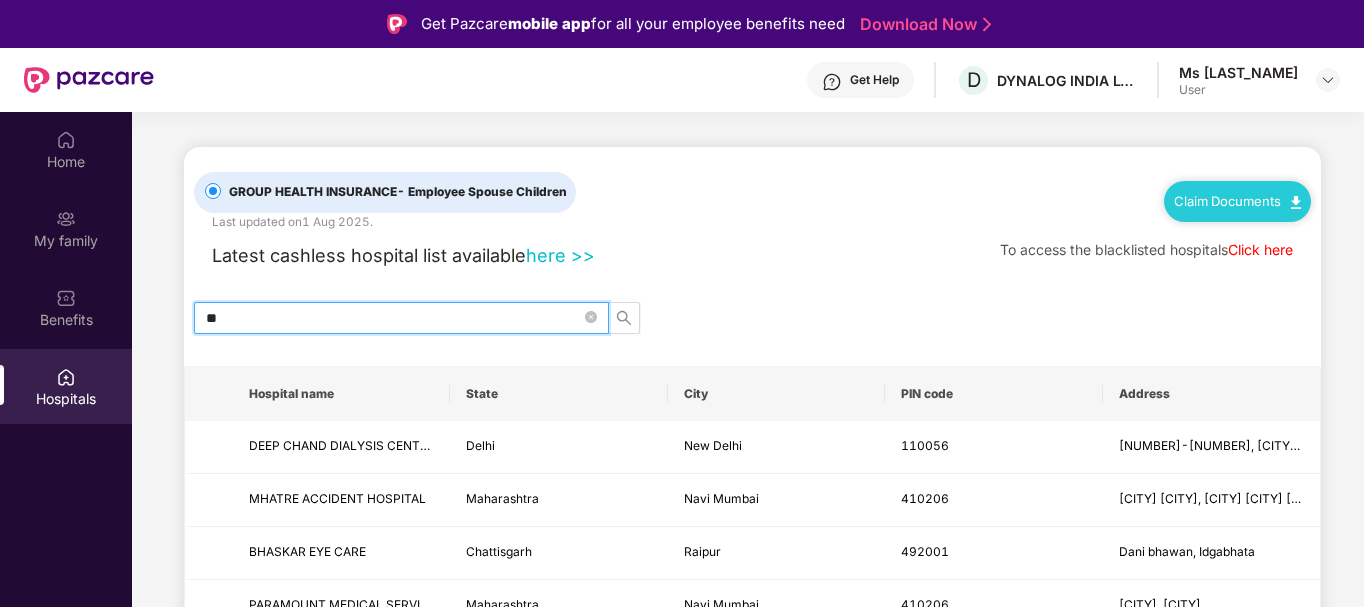 drag, startPoint x: 277, startPoint y: 312, endPoint x: 156, endPoint y: 313, distance: 121.004135 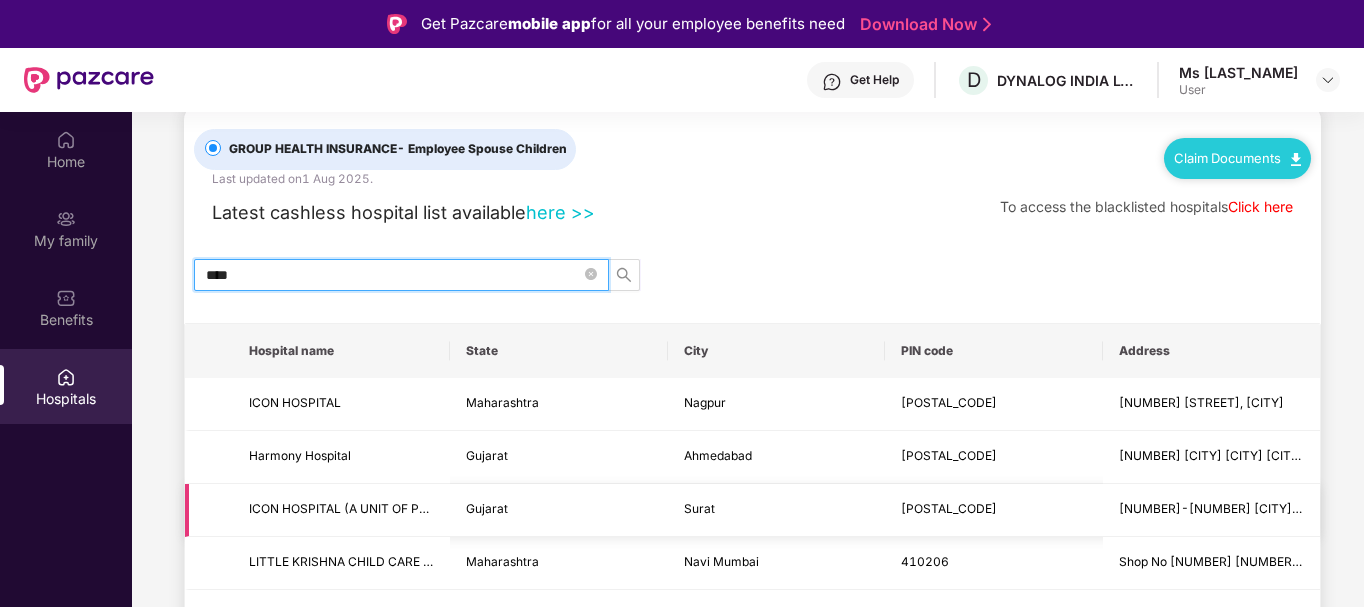 scroll, scrollTop: 0, scrollLeft: 0, axis: both 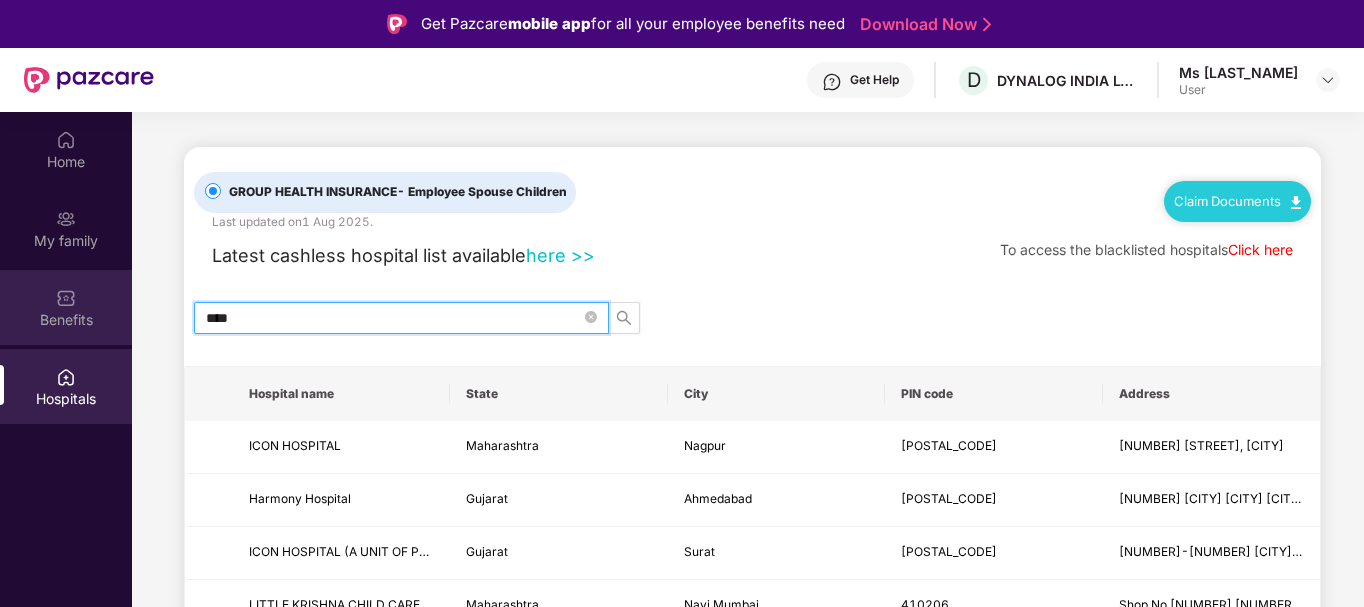type on "****" 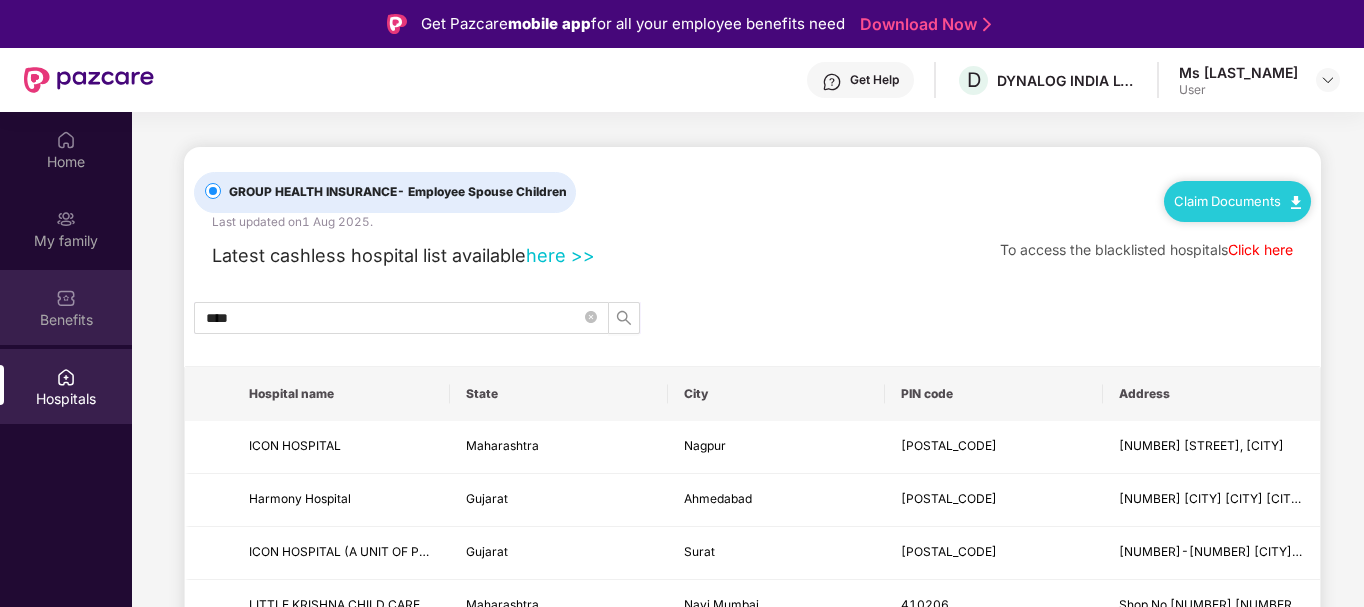 click at bounding box center (66, 298) 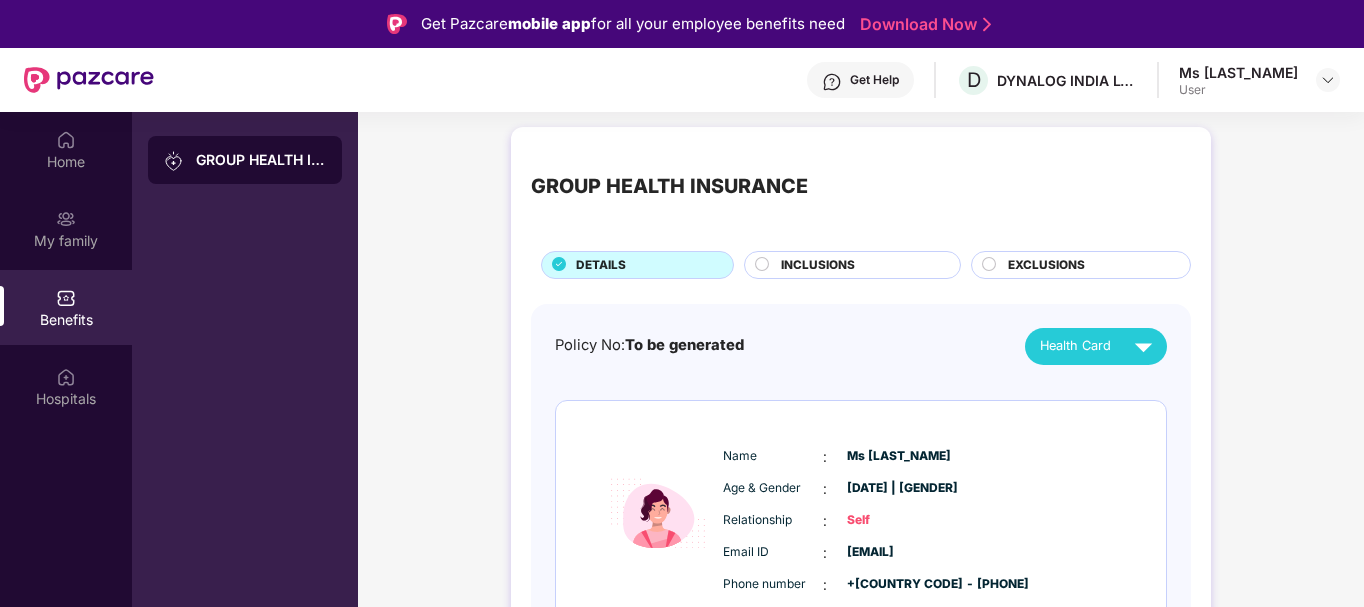 scroll, scrollTop: 0, scrollLeft: 0, axis: both 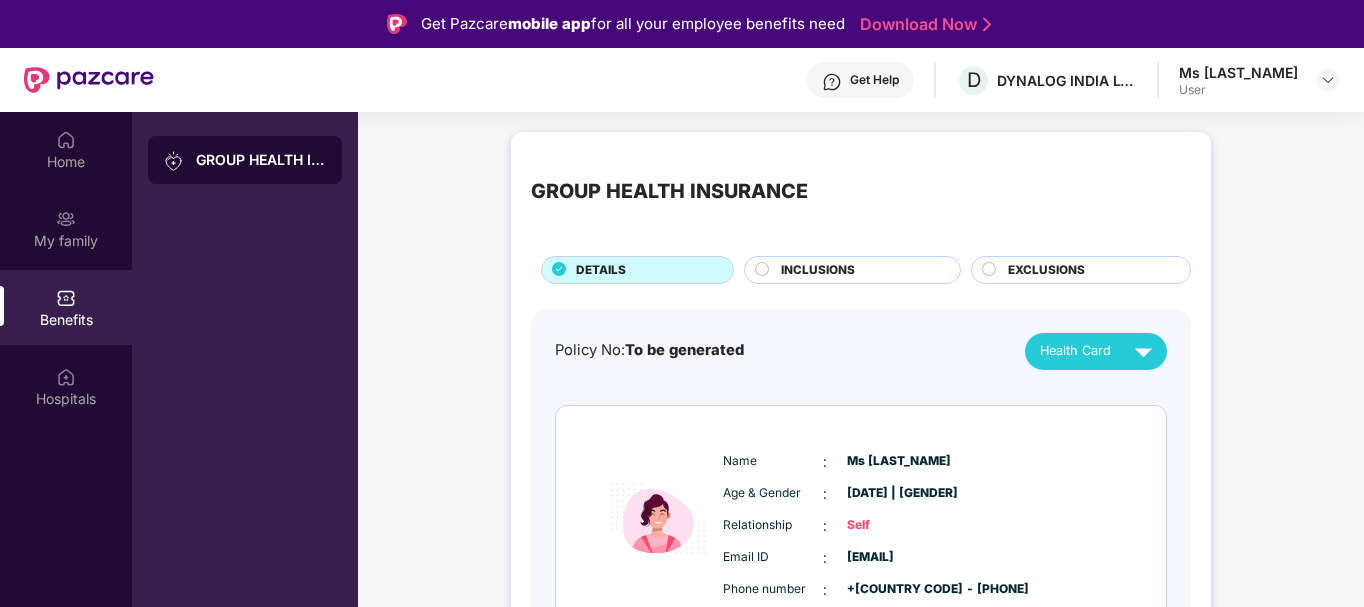 click on "INCLUSIONS" at bounding box center [818, 270] 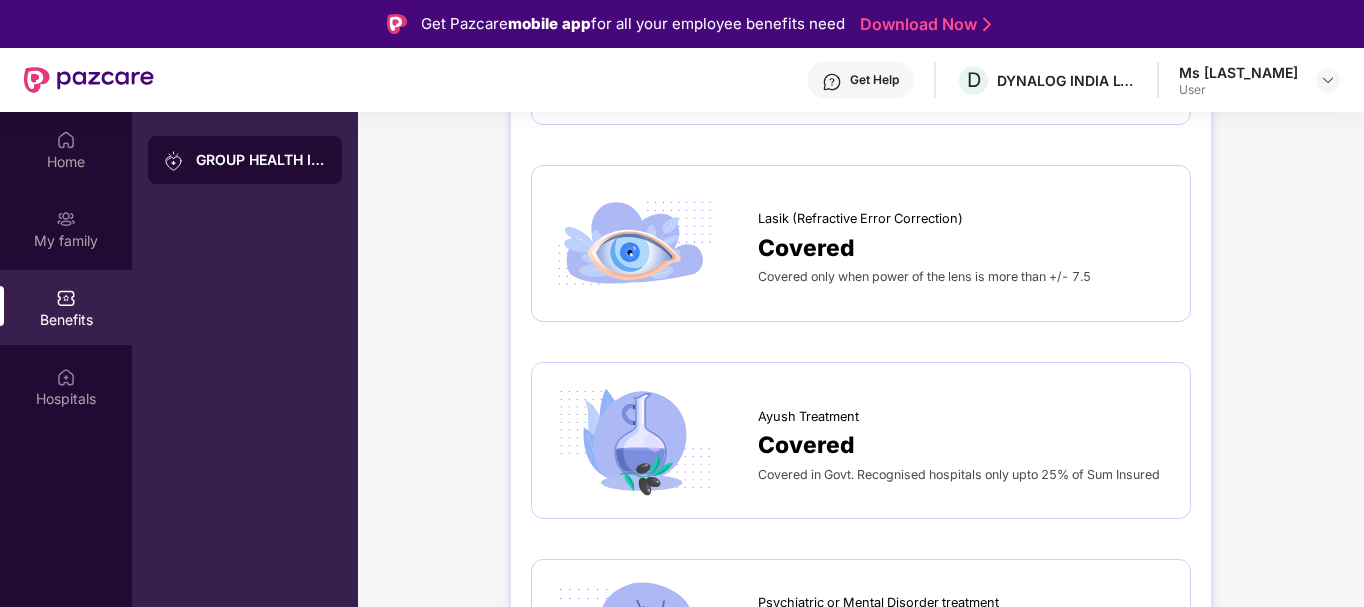 scroll, scrollTop: 2700, scrollLeft: 0, axis: vertical 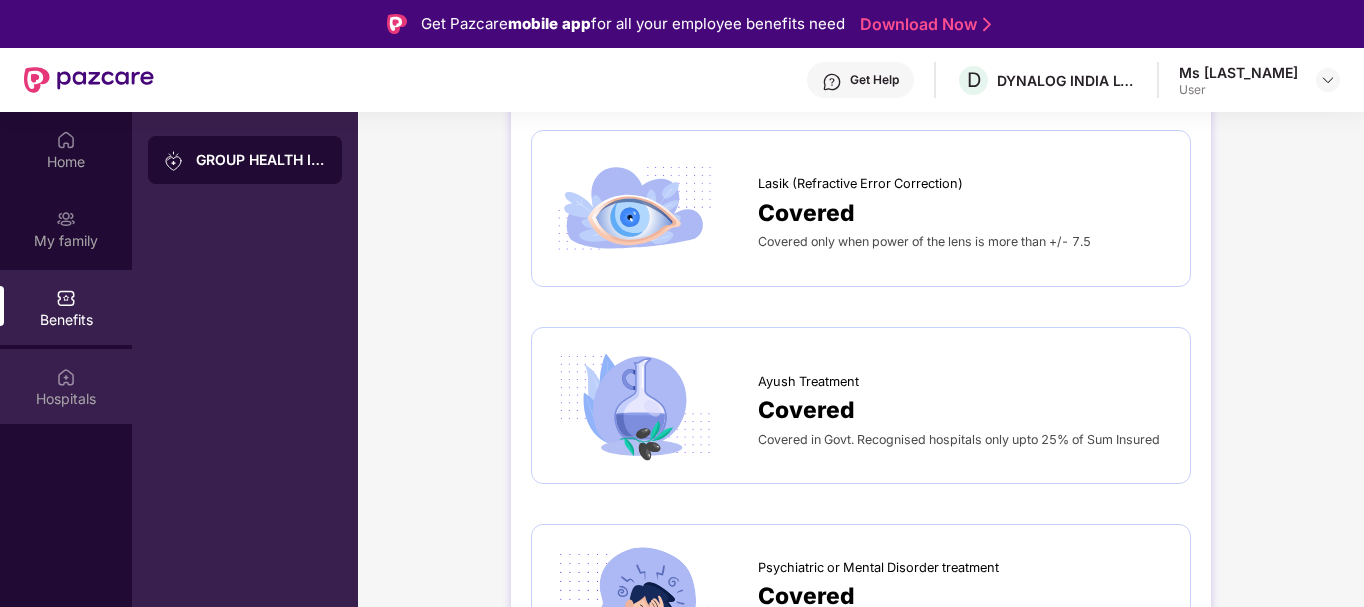 click on "Hospitals" at bounding box center (66, 399) 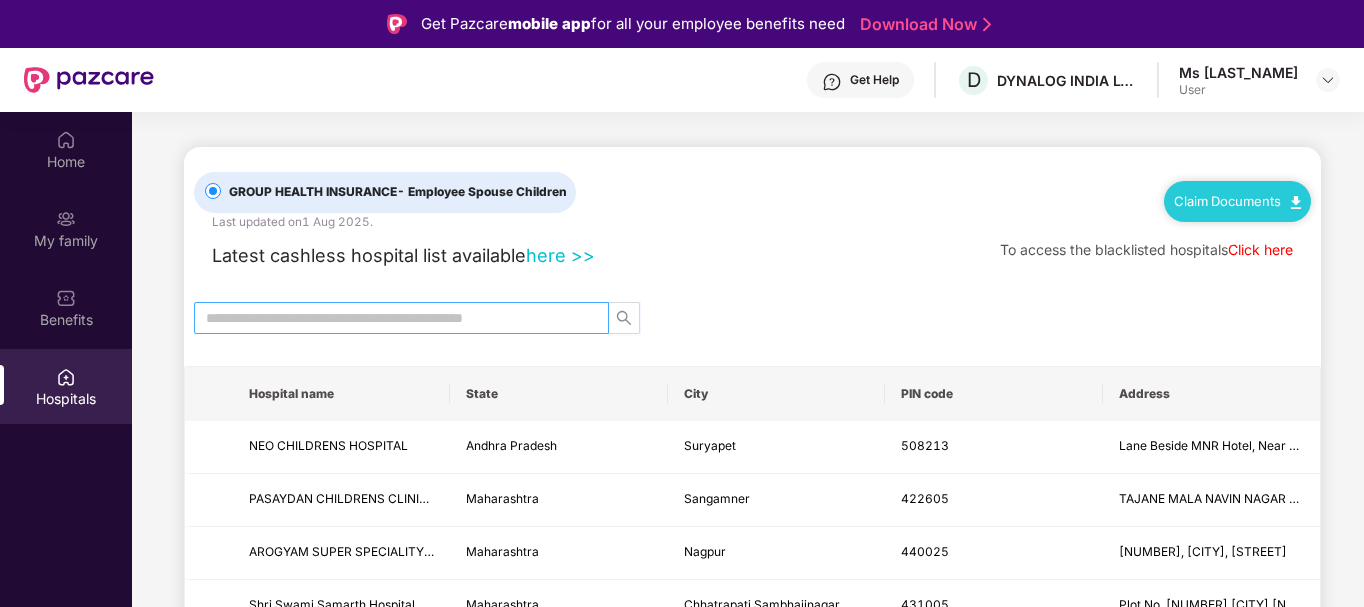 click at bounding box center (393, 318) 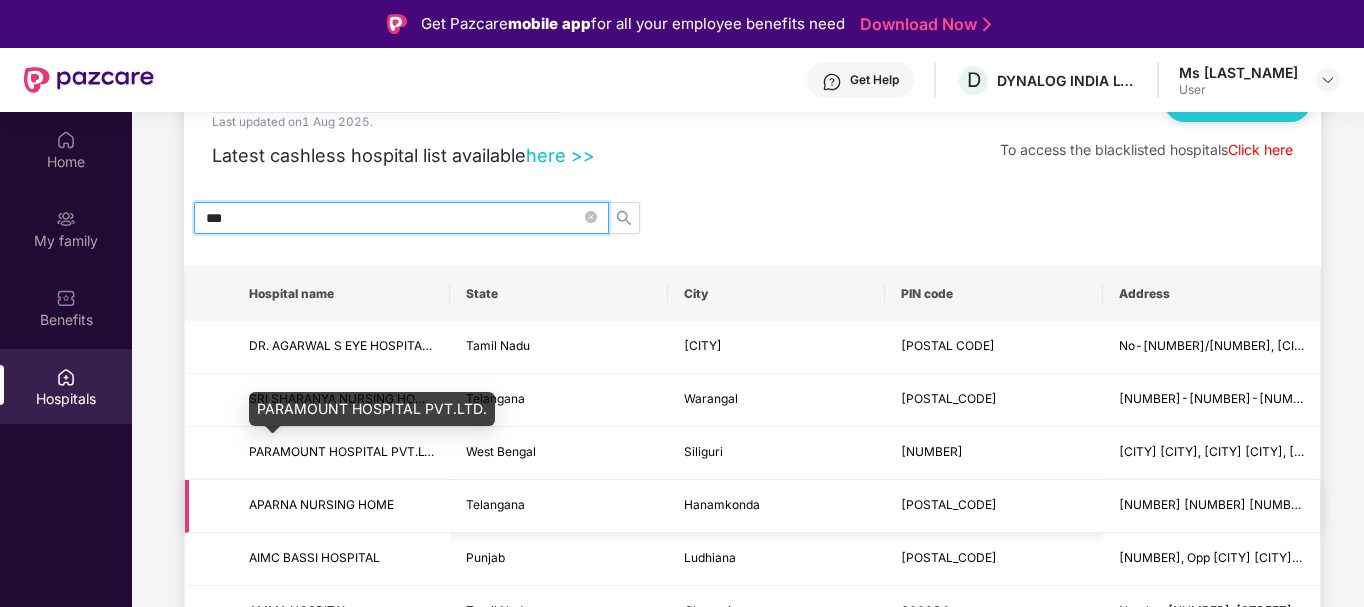 scroll, scrollTop: 200, scrollLeft: 0, axis: vertical 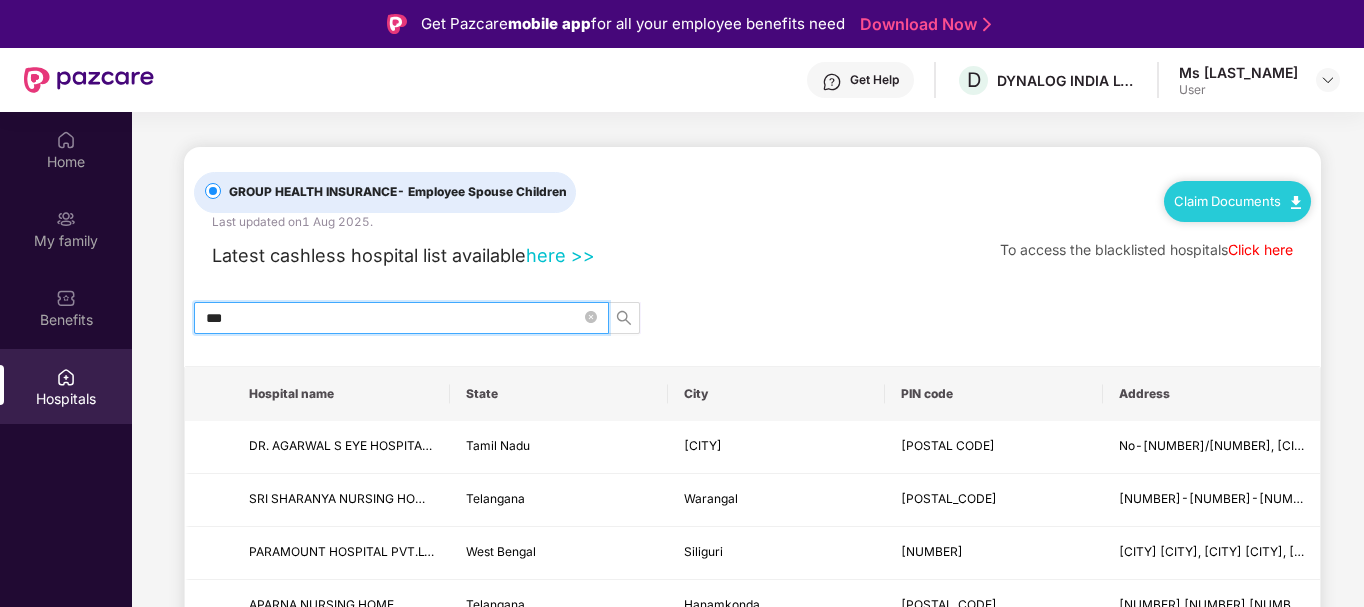 drag, startPoint x: 261, startPoint y: 120, endPoint x: 117, endPoint y: 105, distance: 144.77914 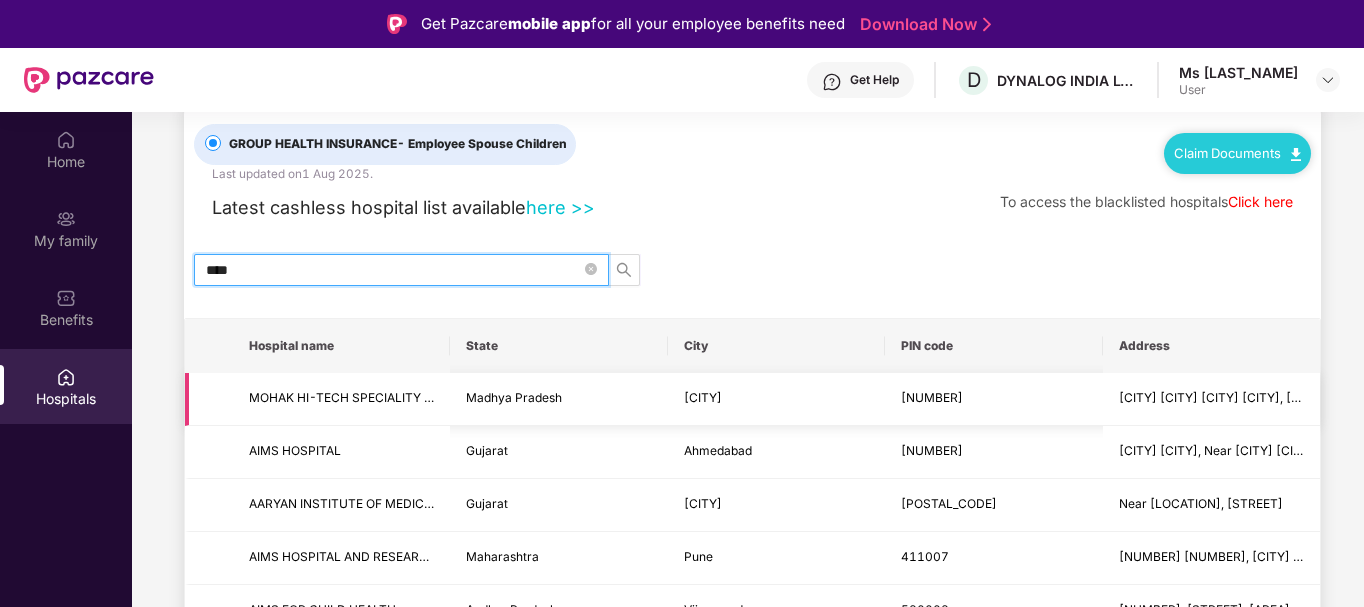 scroll, scrollTop: 94, scrollLeft: 0, axis: vertical 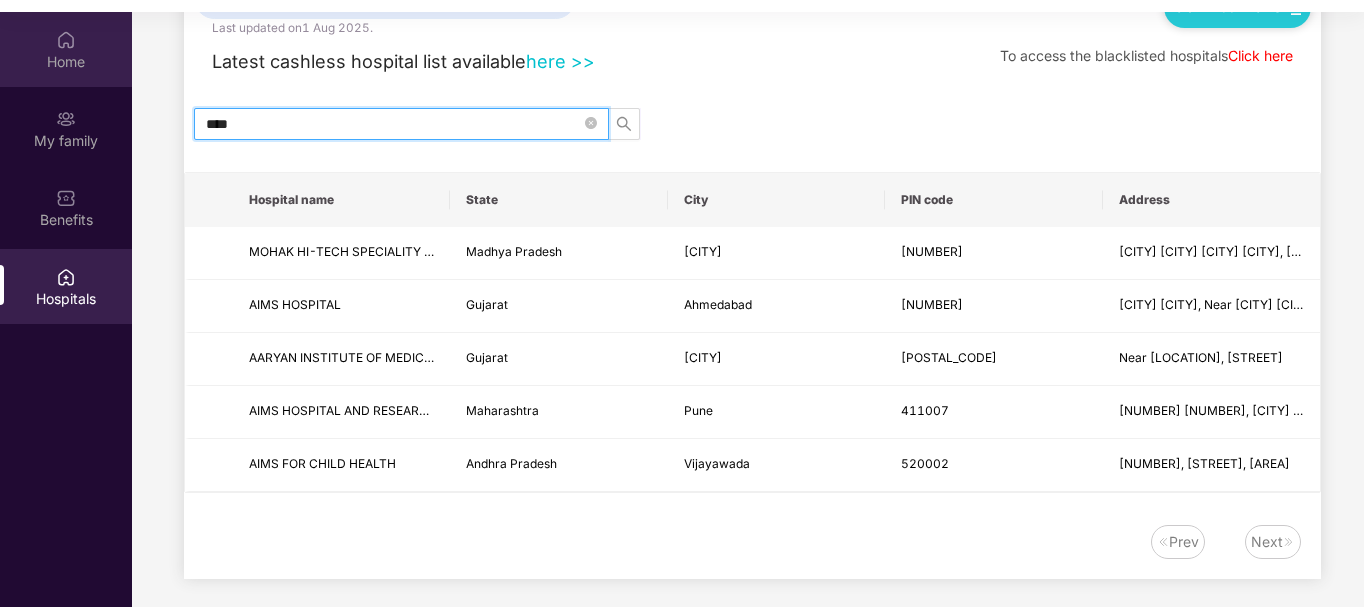 drag, startPoint x: 303, startPoint y: 124, endPoint x: 66, endPoint y: 84, distance: 240.35182 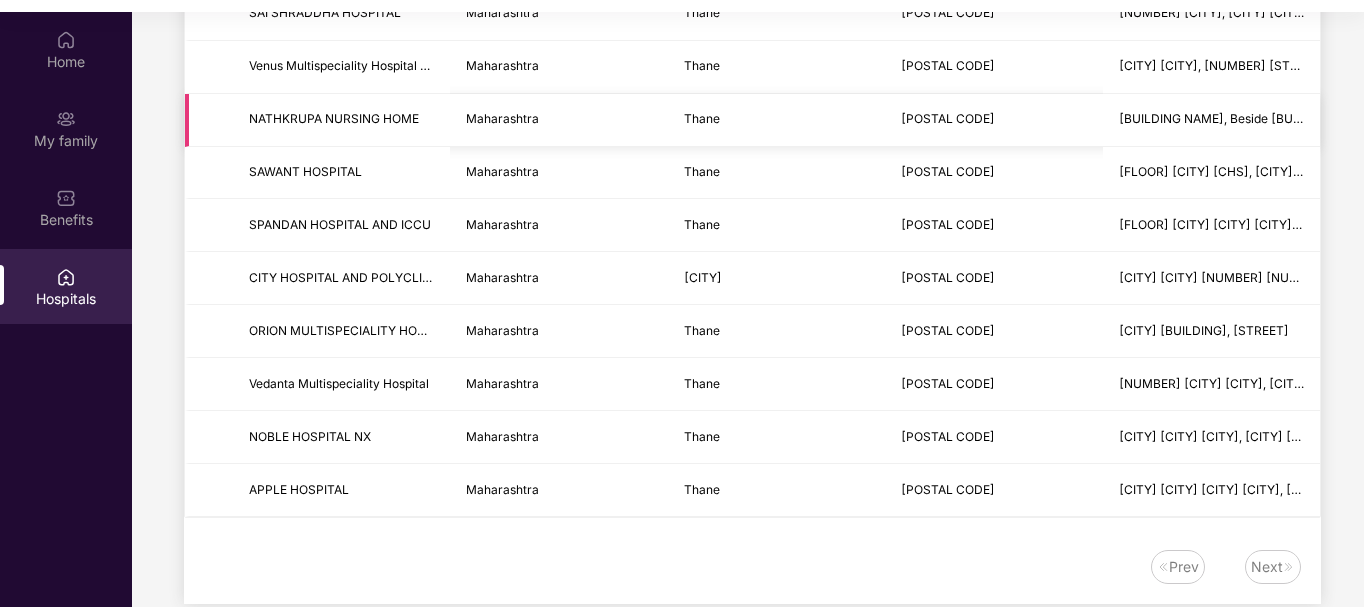 scroll, scrollTop: 464, scrollLeft: 0, axis: vertical 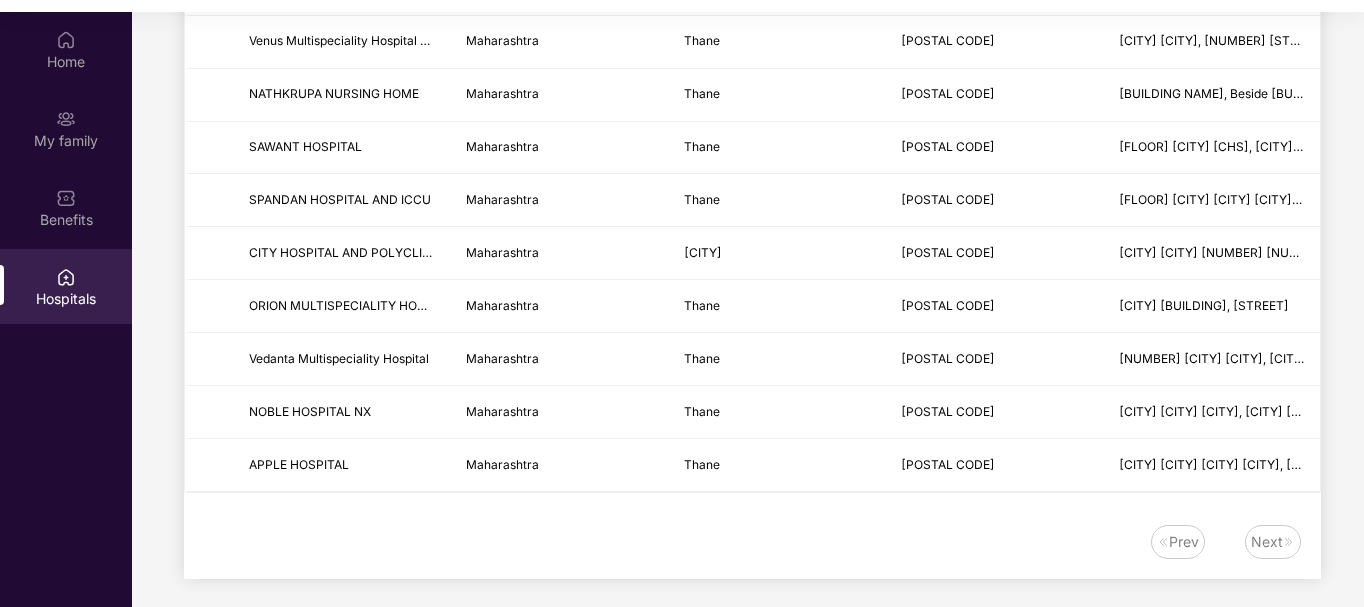 click on "Next" at bounding box center (1267, 542) 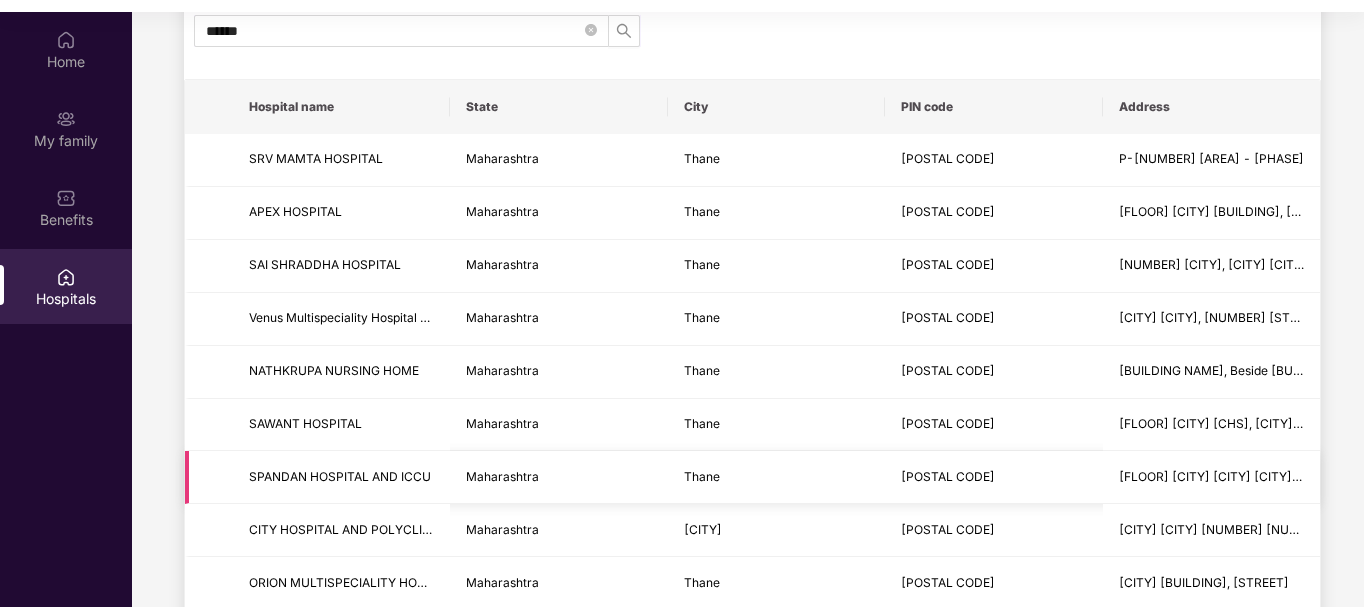 scroll, scrollTop: 164, scrollLeft: 0, axis: vertical 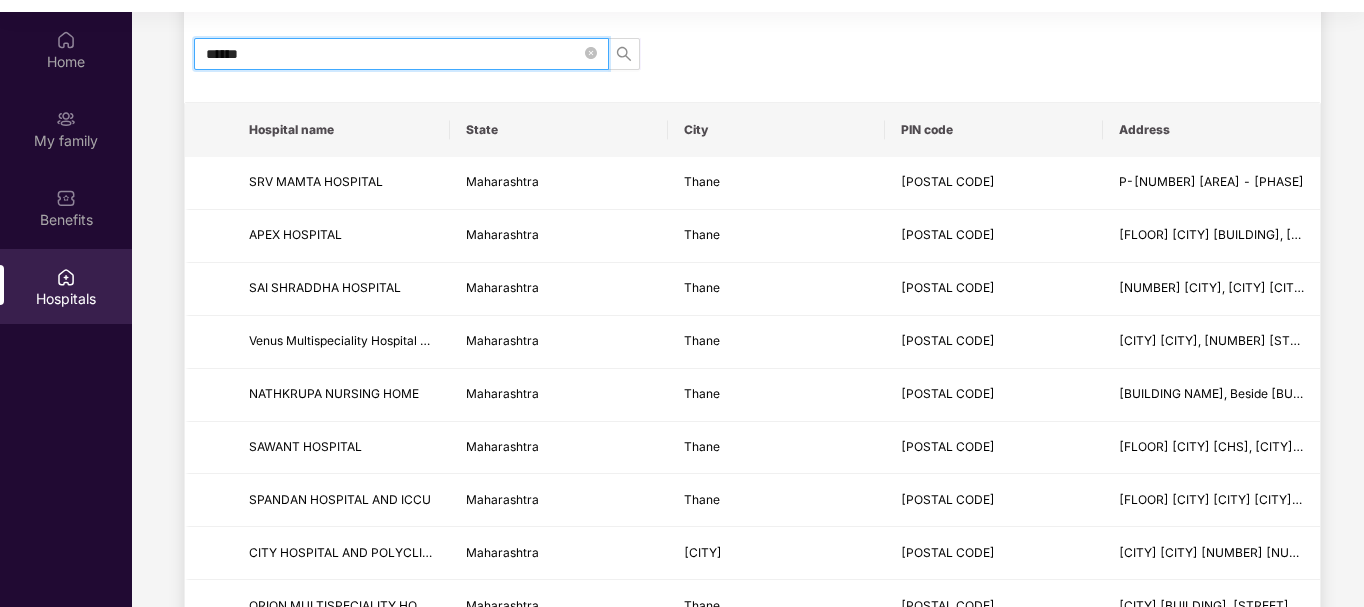 click on "******" at bounding box center (393, 54) 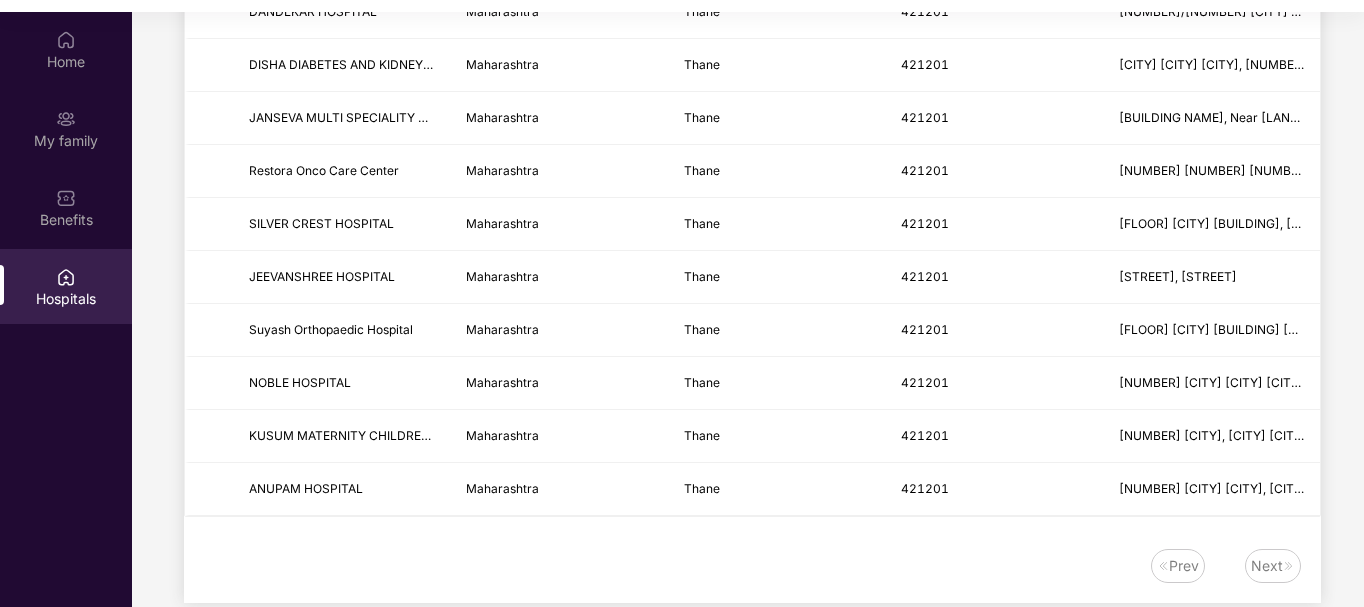 scroll, scrollTop: 1788, scrollLeft: 0, axis: vertical 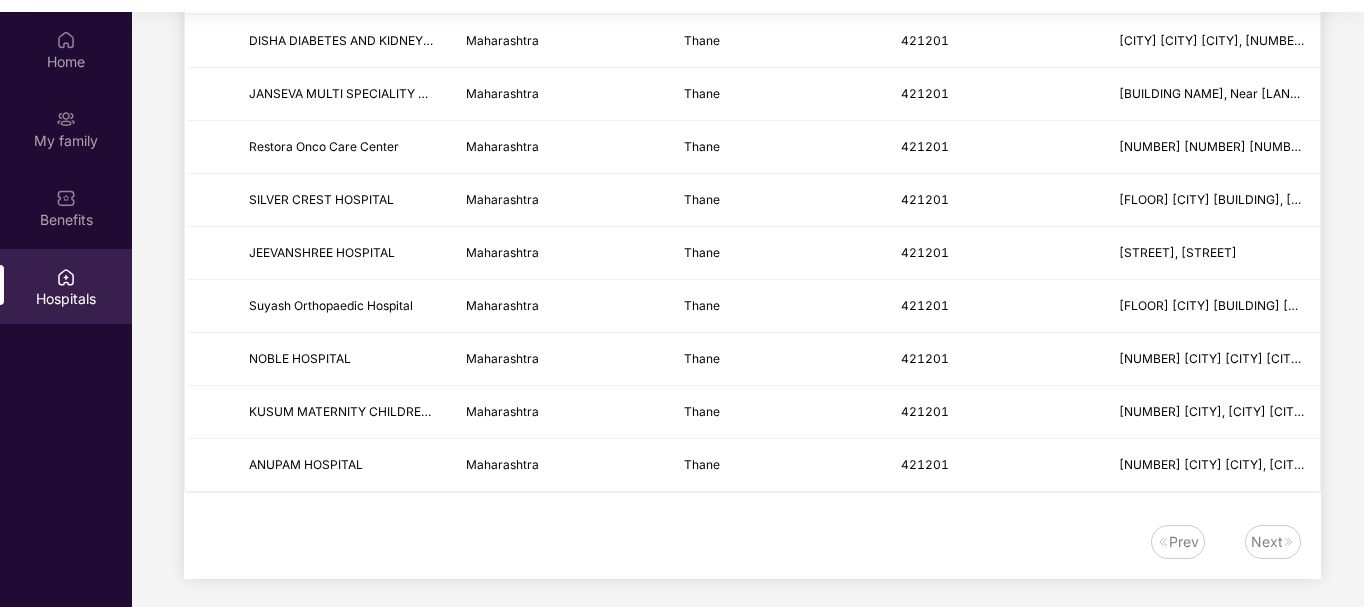 click on "Next" at bounding box center [1267, 542] 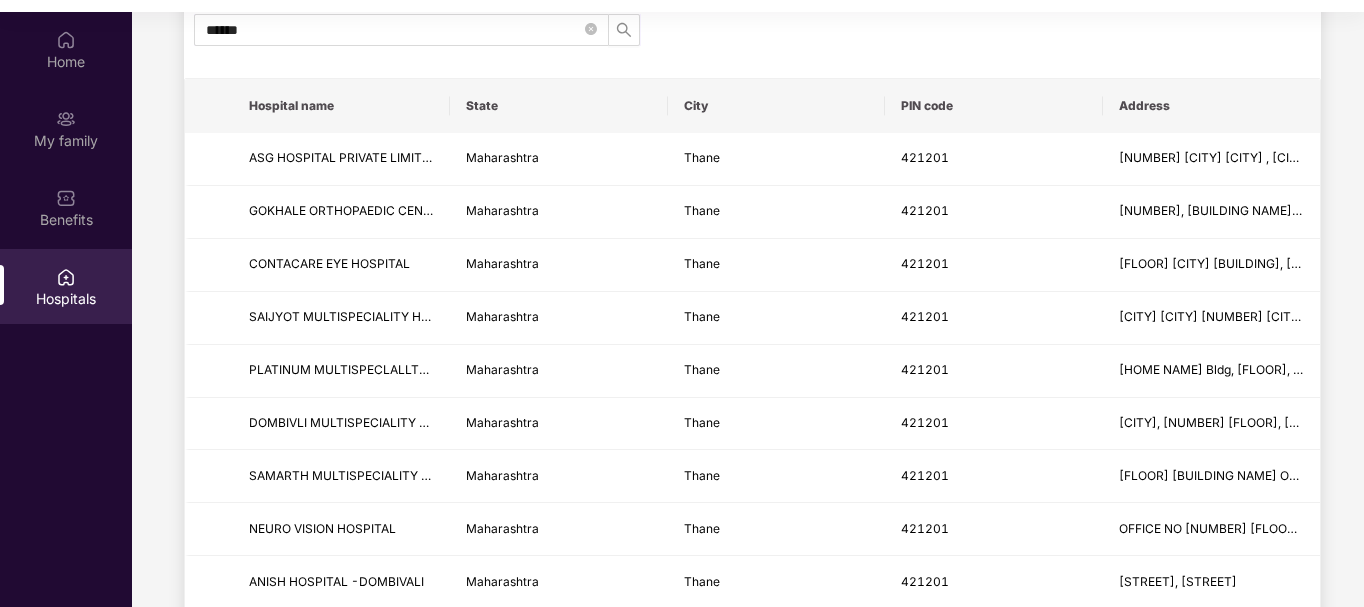 scroll, scrollTop: 0, scrollLeft: 0, axis: both 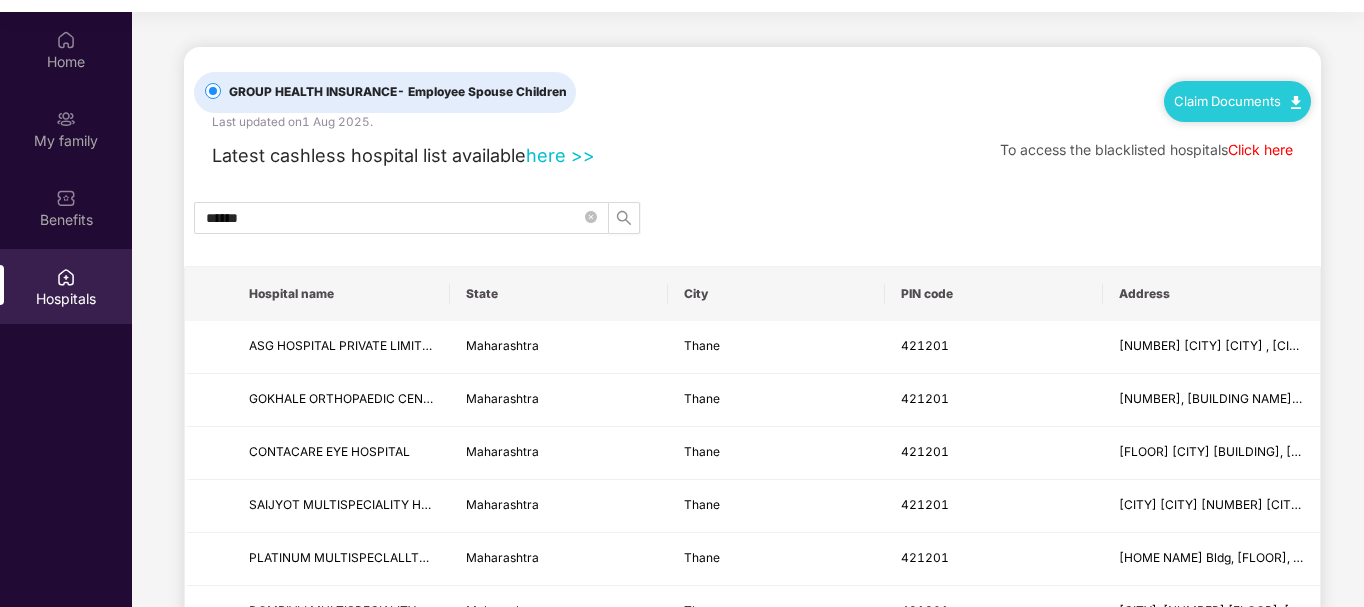 click on "Click here" at bounding box center (1260, 149) 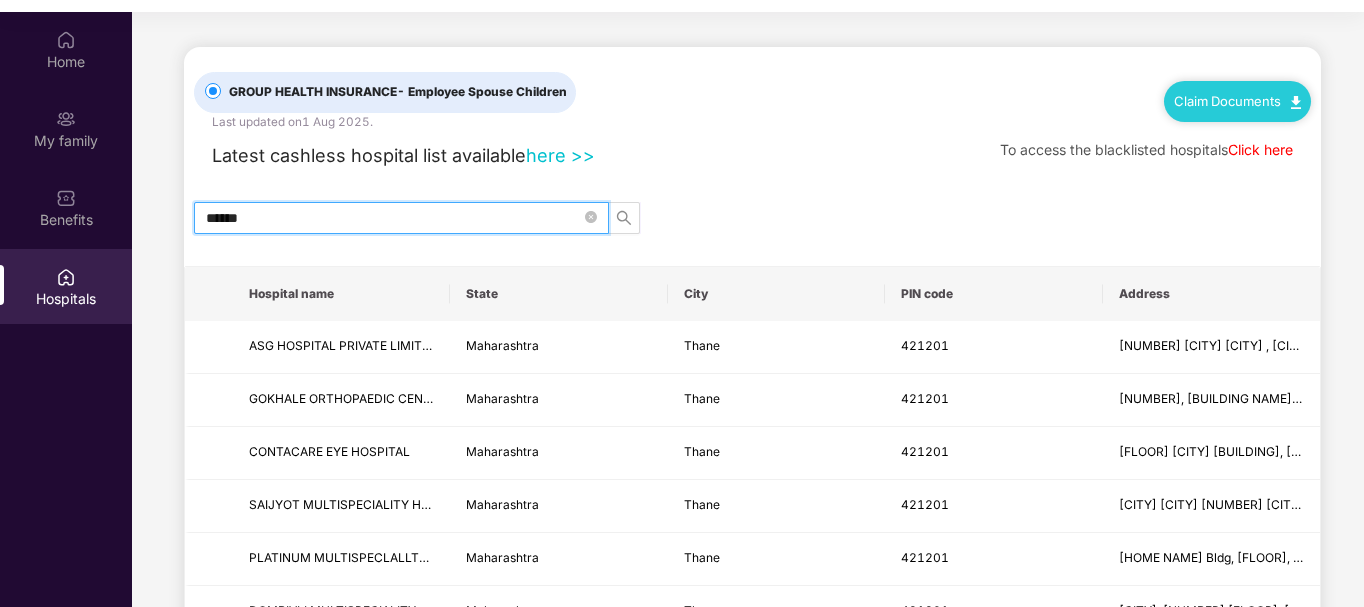 drag, startPoint x: 319, startPoint y: 217, endPoint x: 133, endPoint y: 185, distance: 188.73262 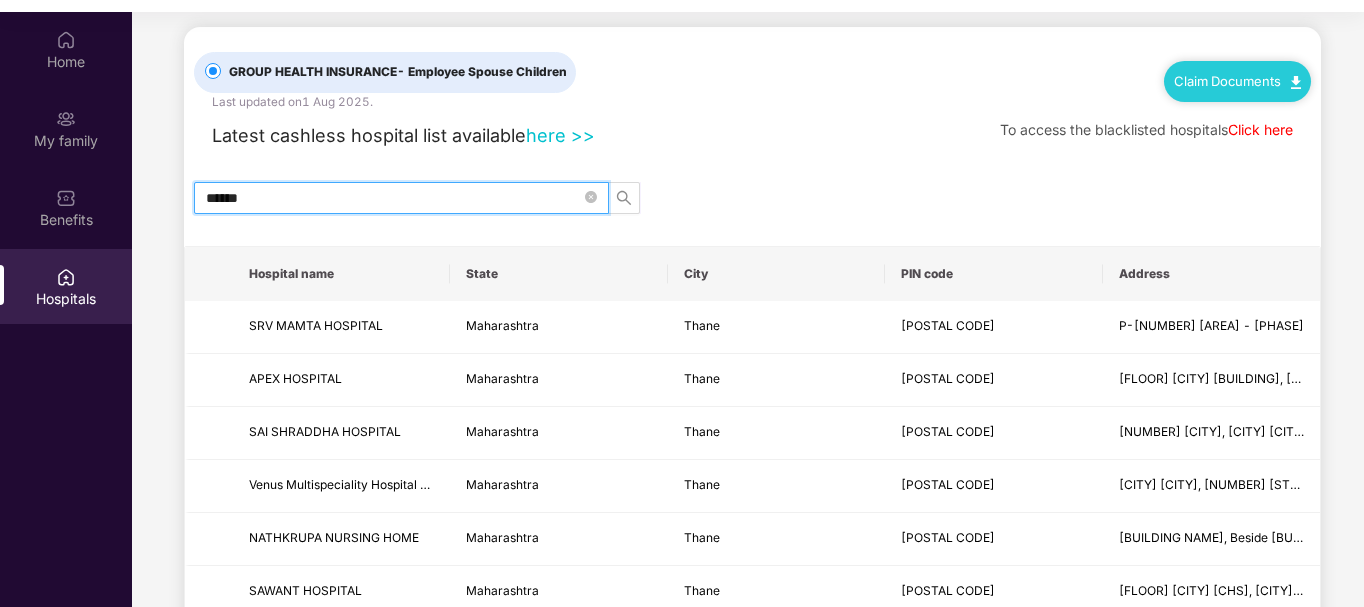 scroll, scrollTop: 0, scrollLeft: 0, axis: both 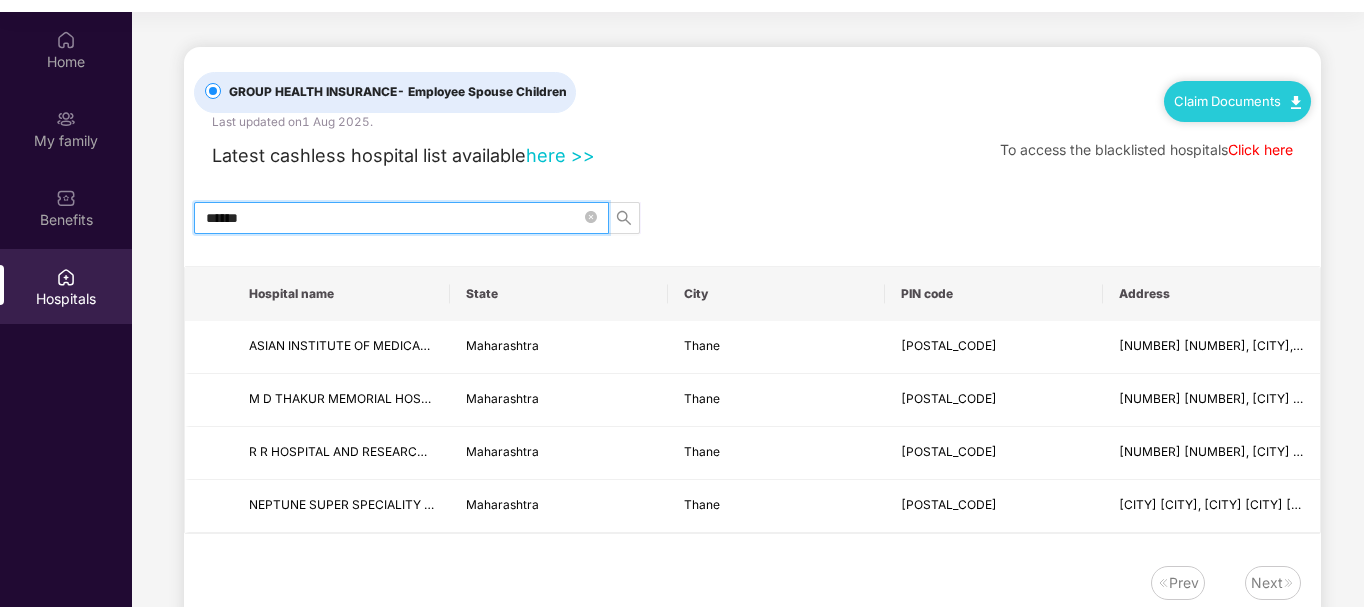 drag, startPoint x: 310, startPoint y: 224, endPoint x: 142, endPoint y: 224, distance: 168 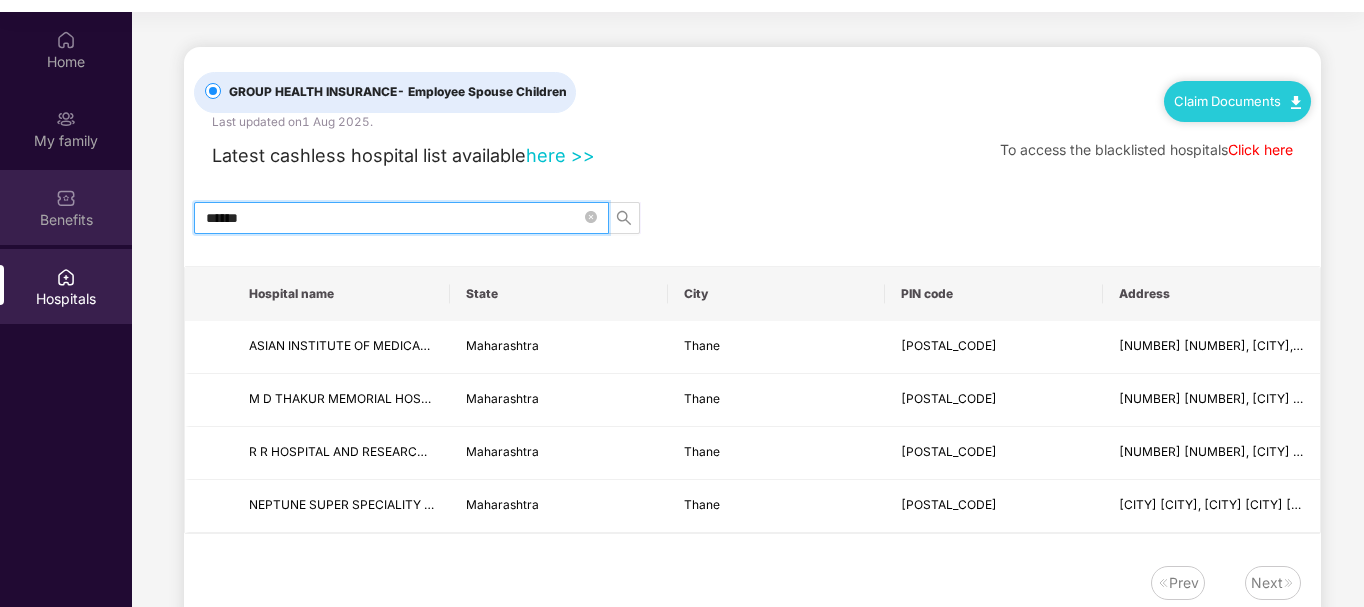 drag, startPoint x: 297, startPoint y: 217, endPoint x: 0, endPoint y: 217, distance: 297 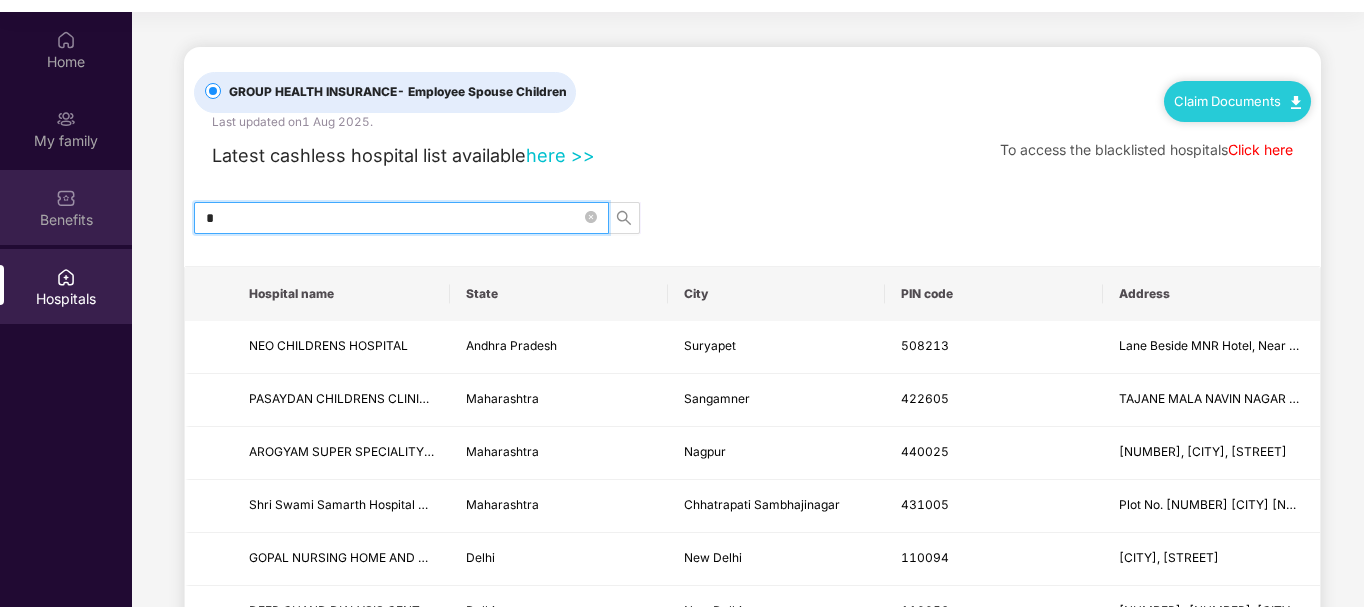 drag, startPoint x: 196, startPoint y: 201, endPoint x: 0, endPoint y: 171, distance: 198.28262 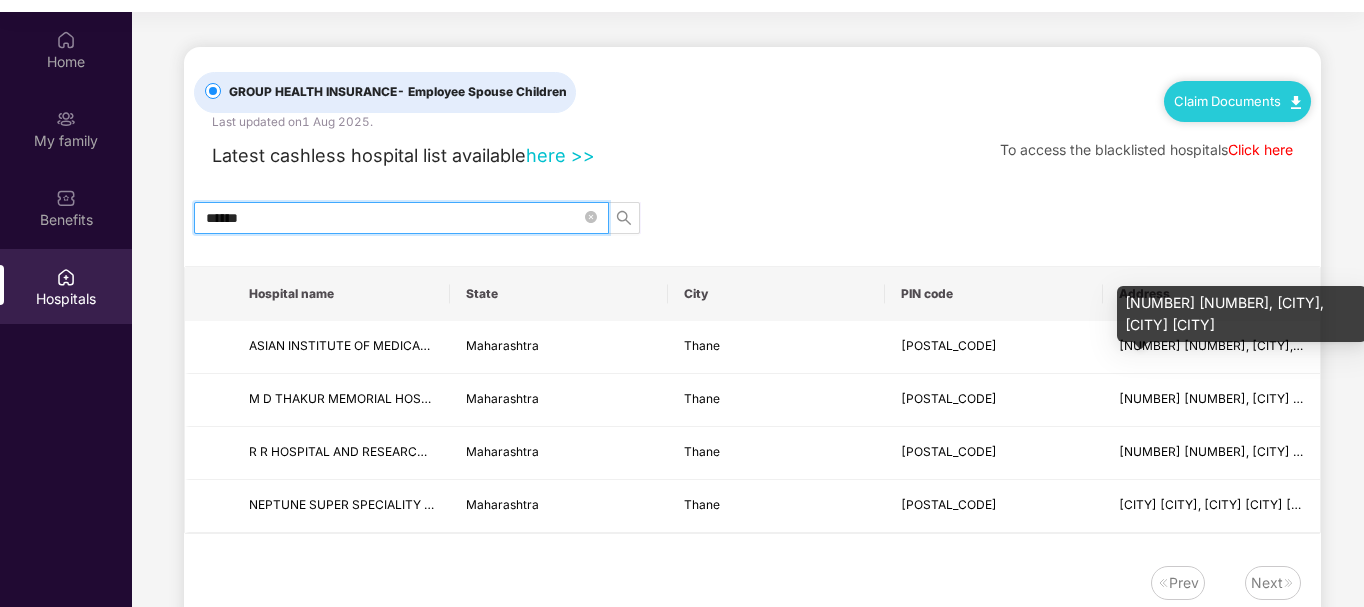 type on "******" 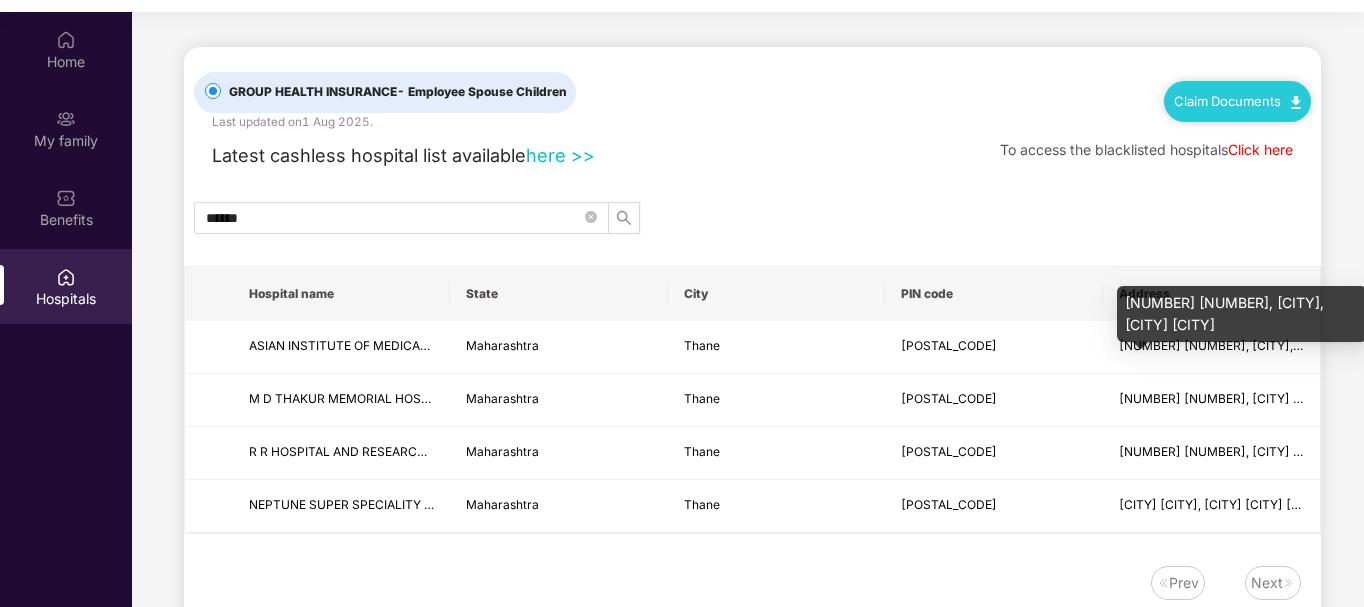 click on "[NUMBER] [NUMBER], [CITY], [CITY] [CITY]" at bounding box center [1242, 314] 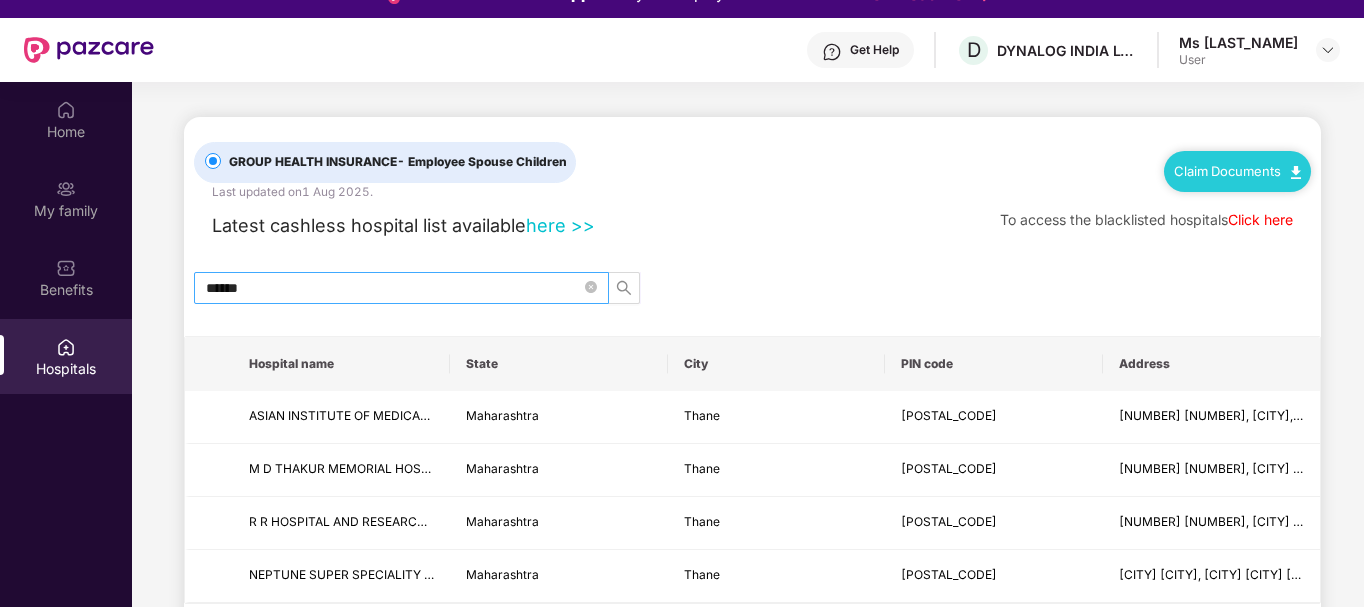 scroll, scrollTop: 0, scrollLeft: 0, axis: both 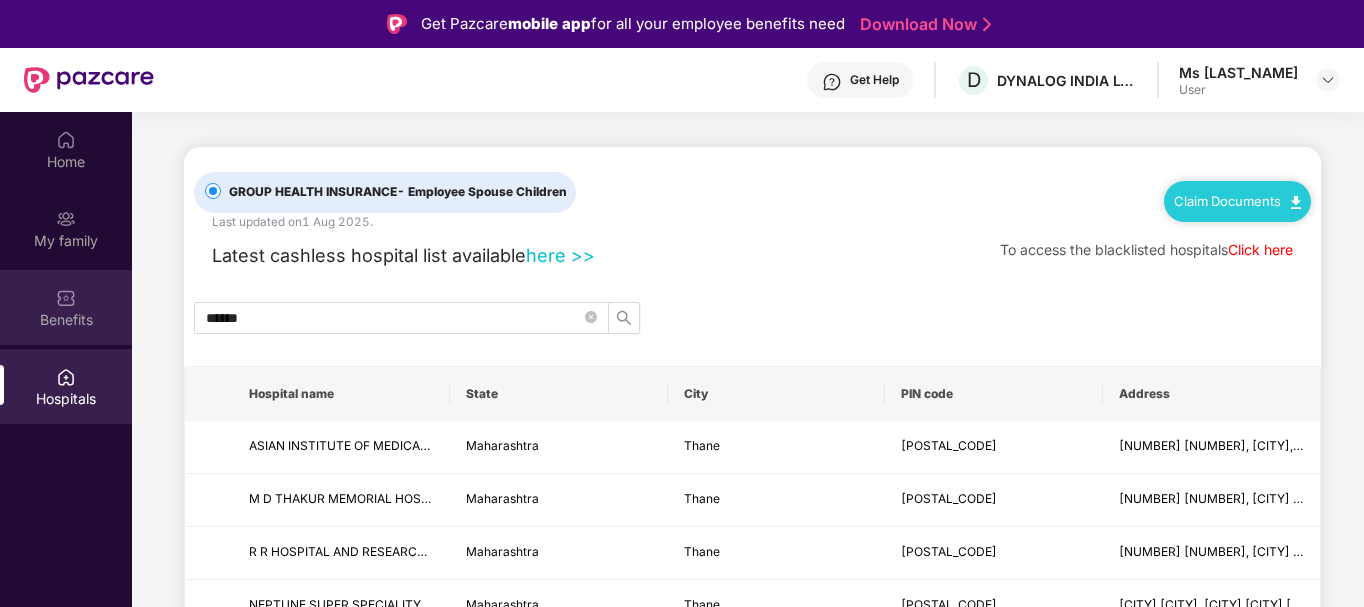 click at bounding box center [66, 298] 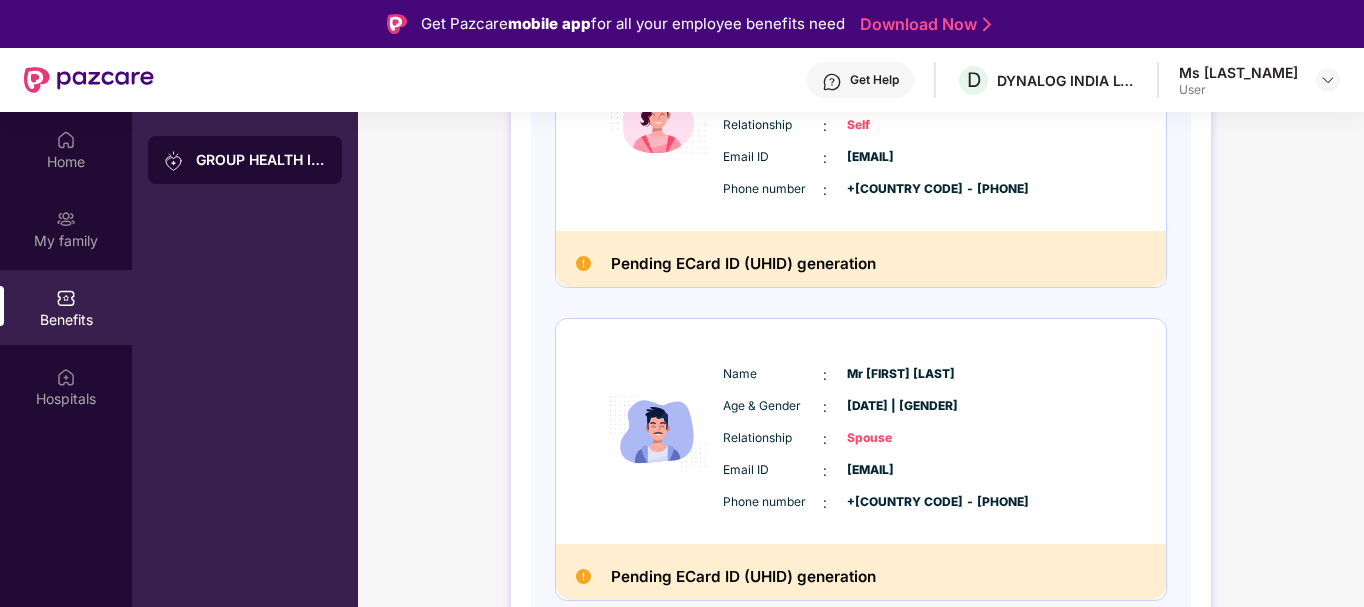 scroll, scrollTop: 406, scrollLeft: 0, axis: vertical 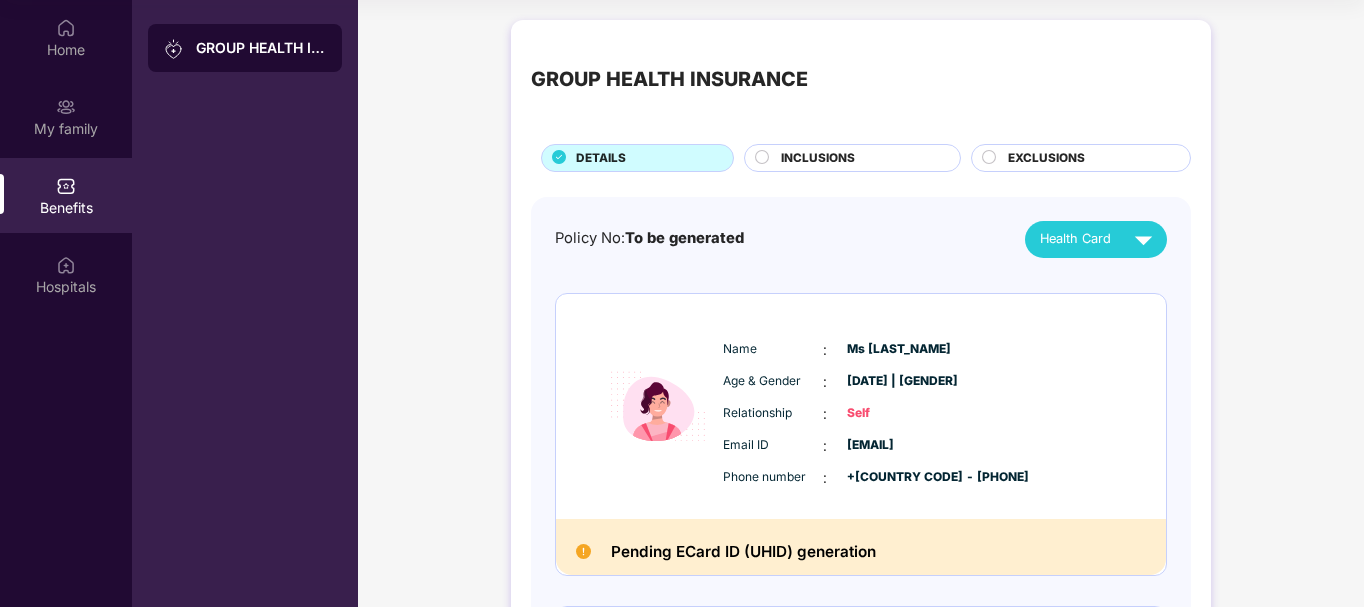 click on "INCLUSIONS" at bounding box center (818, 158) 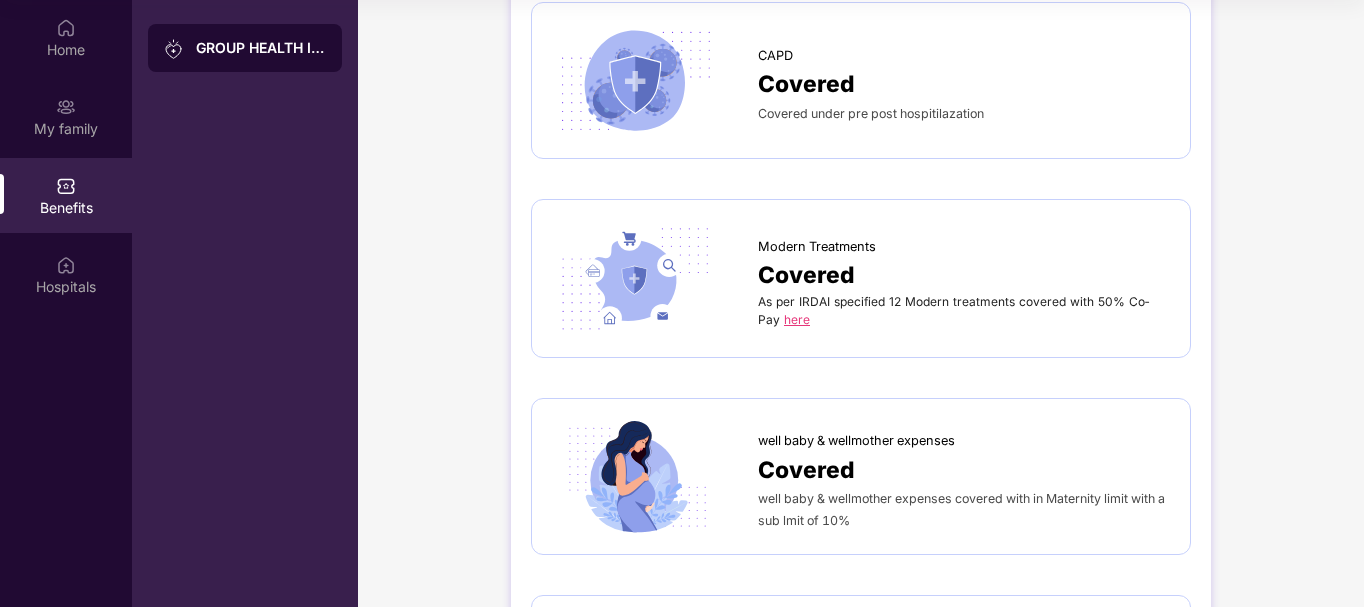 scroll, scrollTop: 4100, scrollLeft: 0, axis: vertical 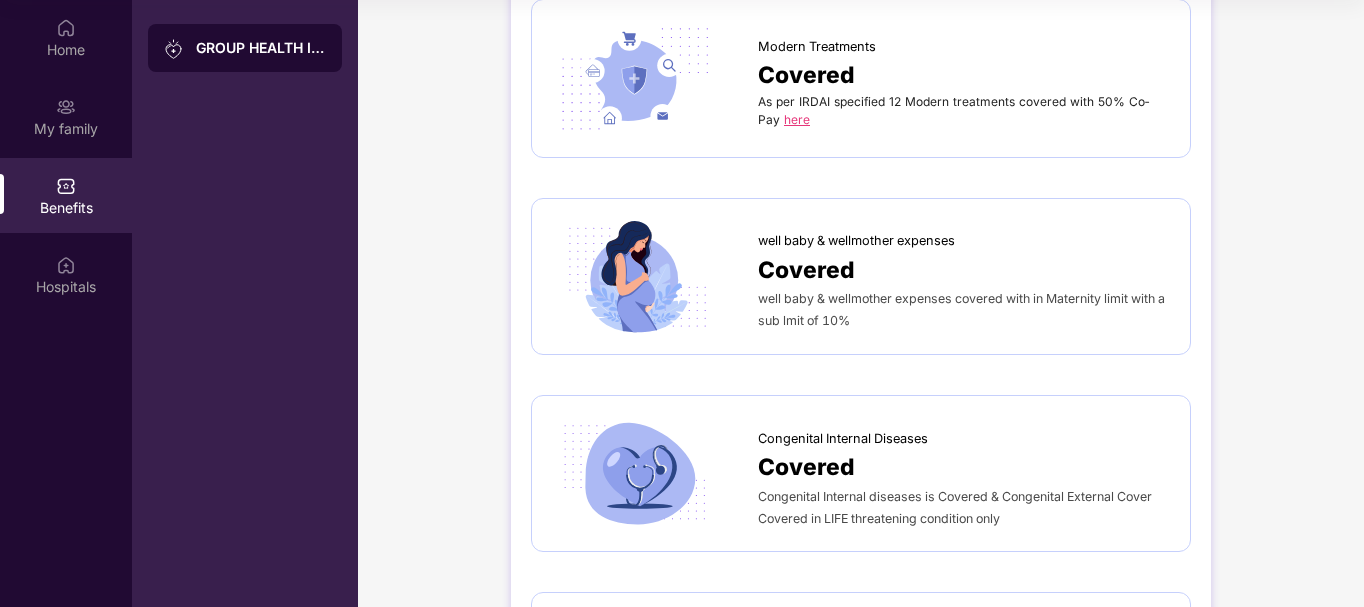 drag, startPoint x: 1359, startPoint y: 524, endPoint x: 1360, endPoint y: 538, distance: 14.035668 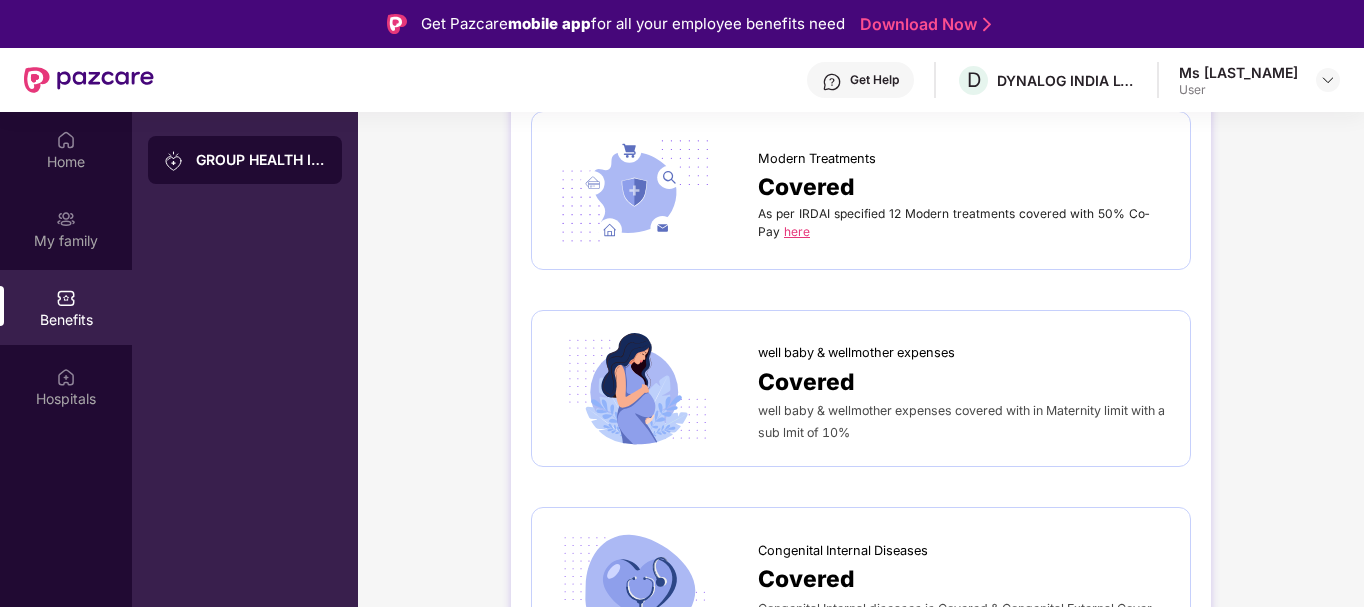 click at bounding box center (180, 160) 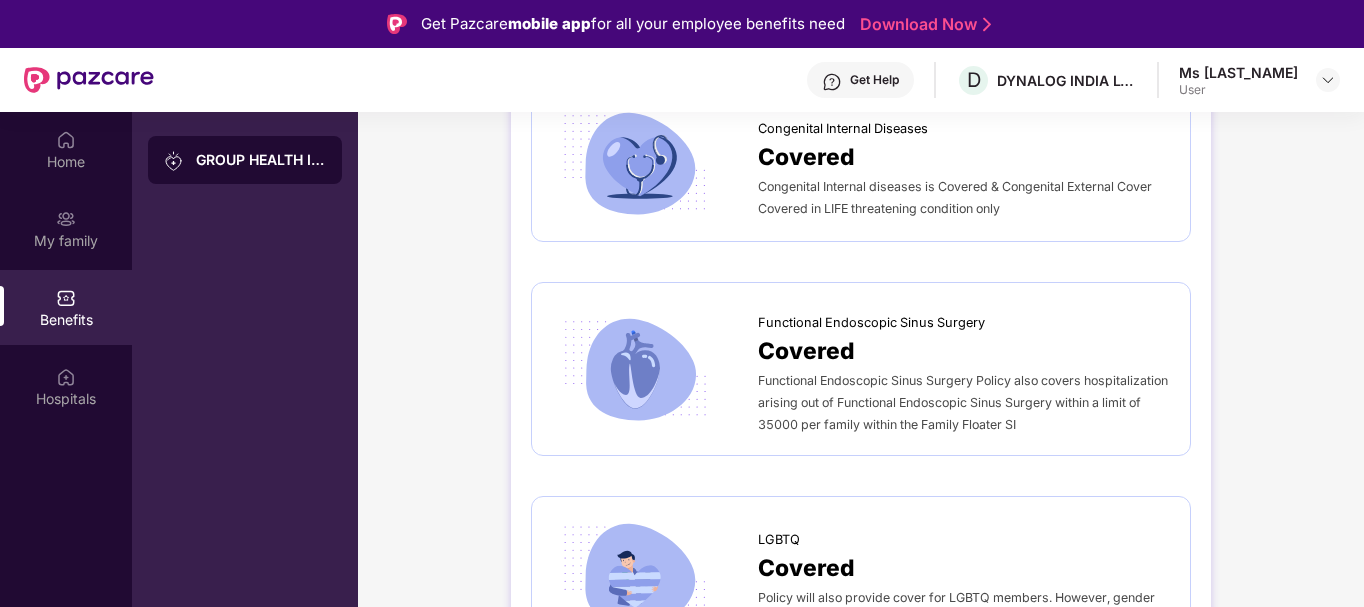 scroll, scrollTop: 4538, scrollLeft: 0, axis: vertical 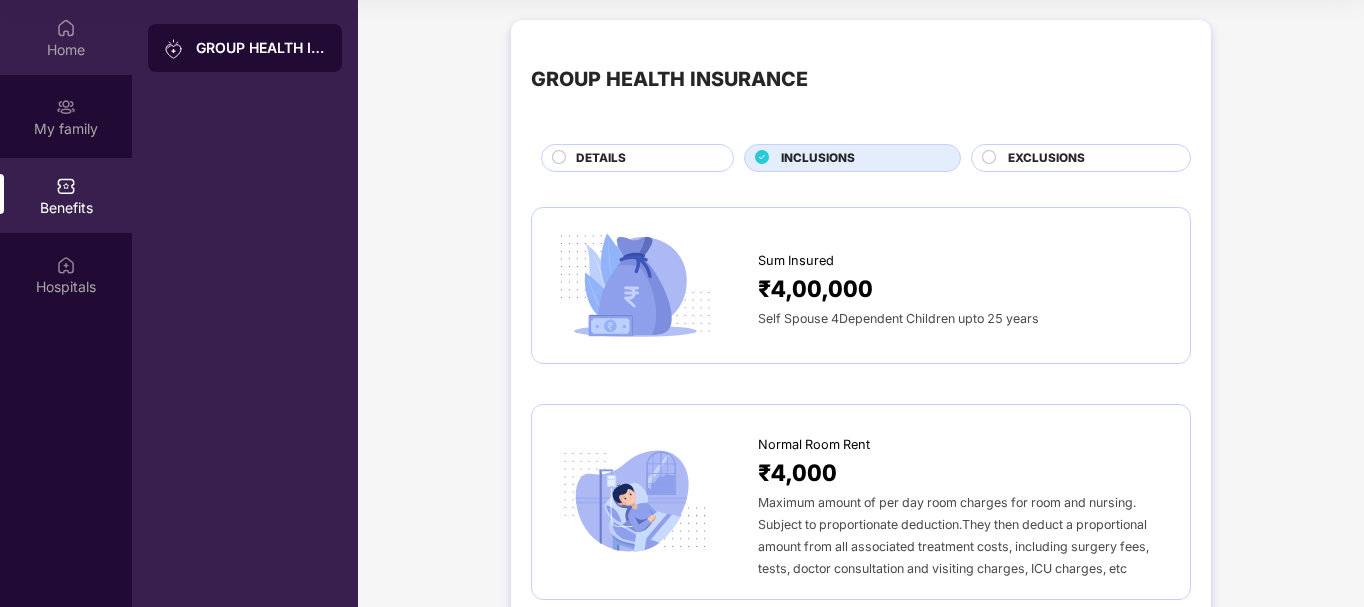 click on "Home" at bounding box center [66, 50] 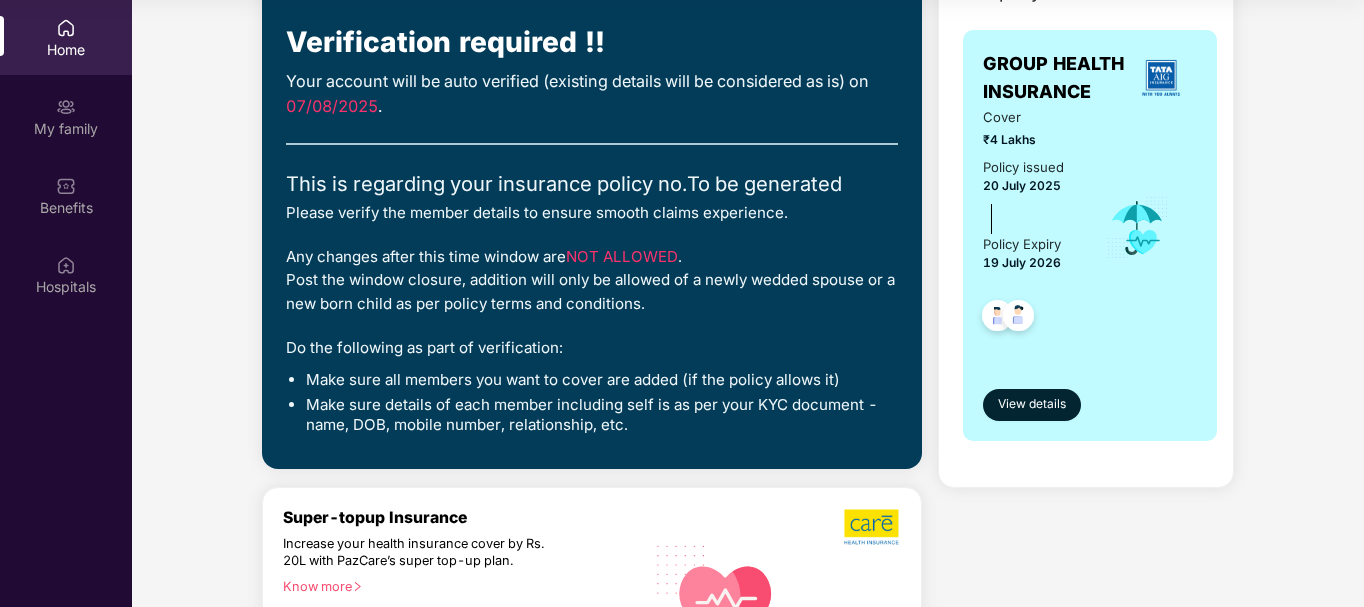 scroll, scrollTop: 300, scrollLeft: 0, axis: vertical 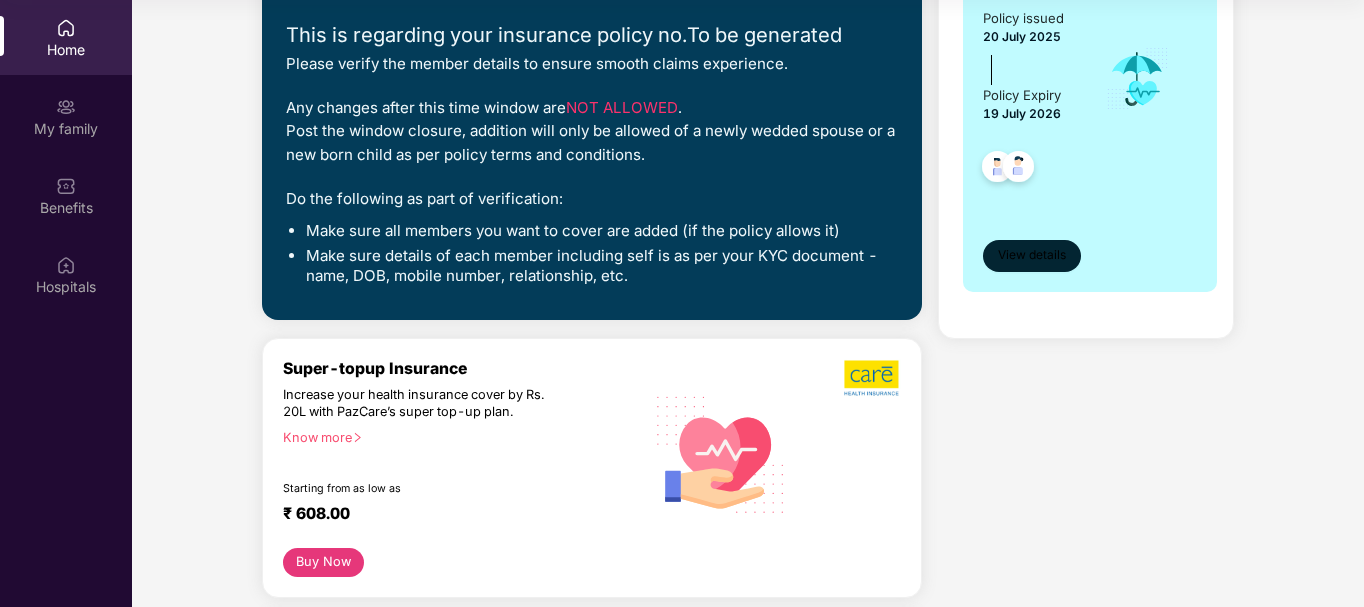 click on "View details" at bounding box center [1032, 255] 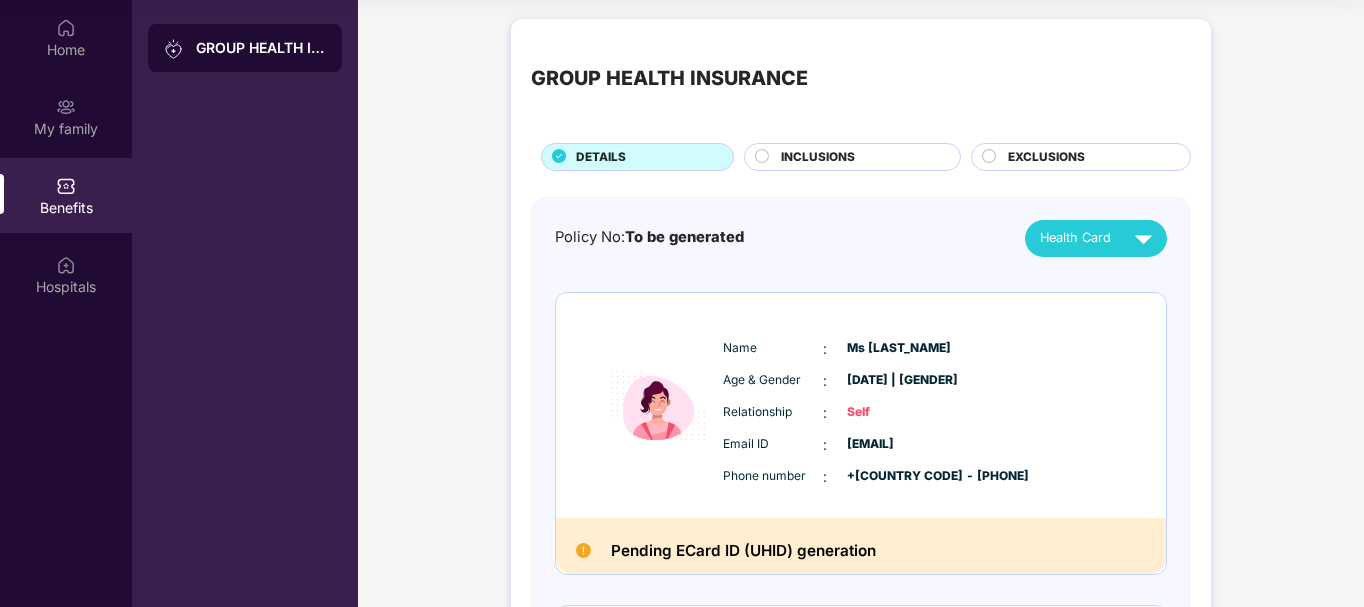 scroll, scrollTop: 0, scrollLeft: 0, axis: both 